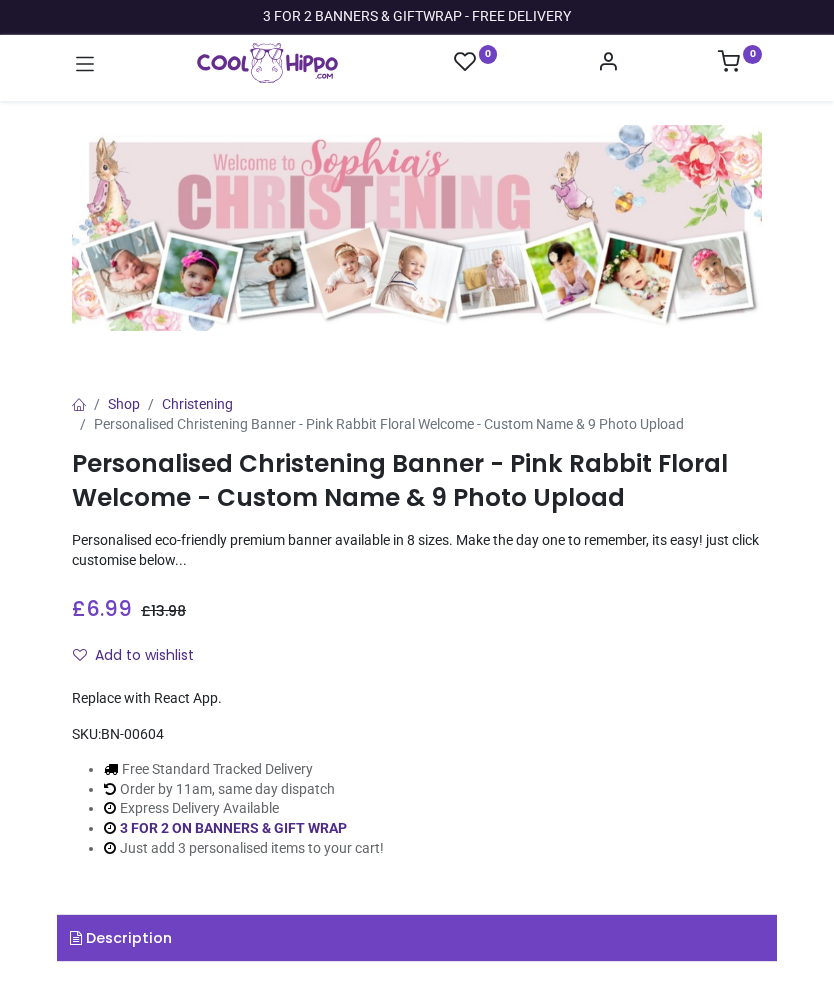 scroll, scrollTop: 0, scrollLeft: 0, axis: both 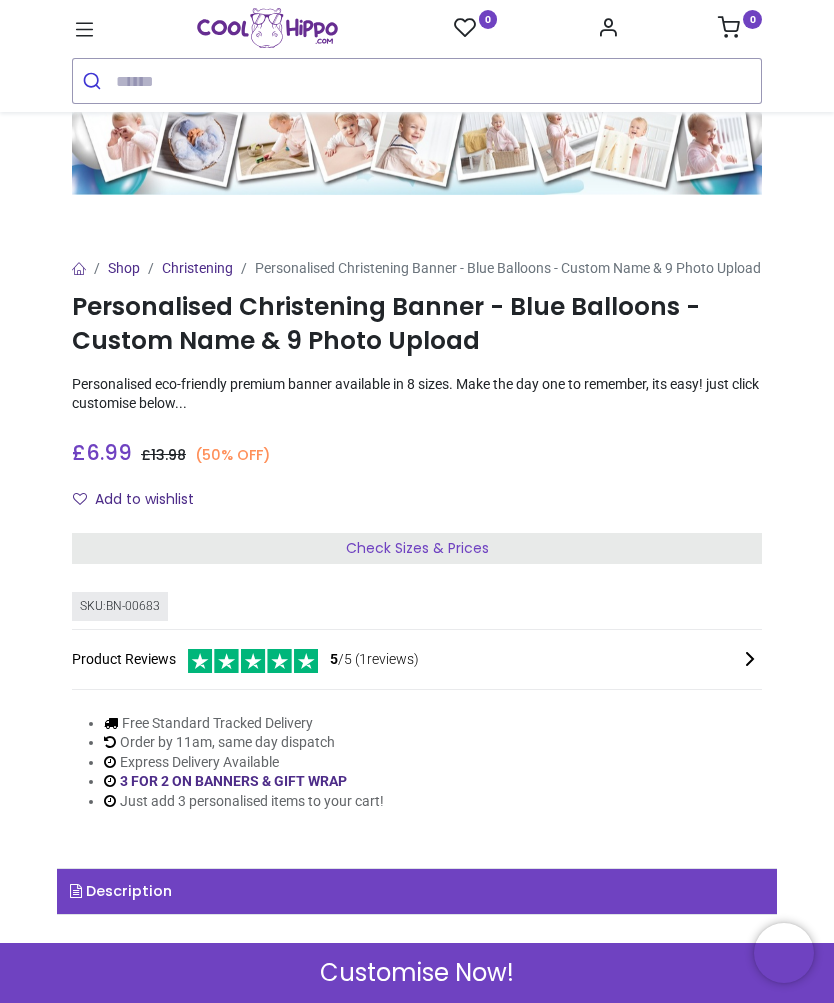 click on "Check Sizes & Prices" at bounding box center (417, 548) 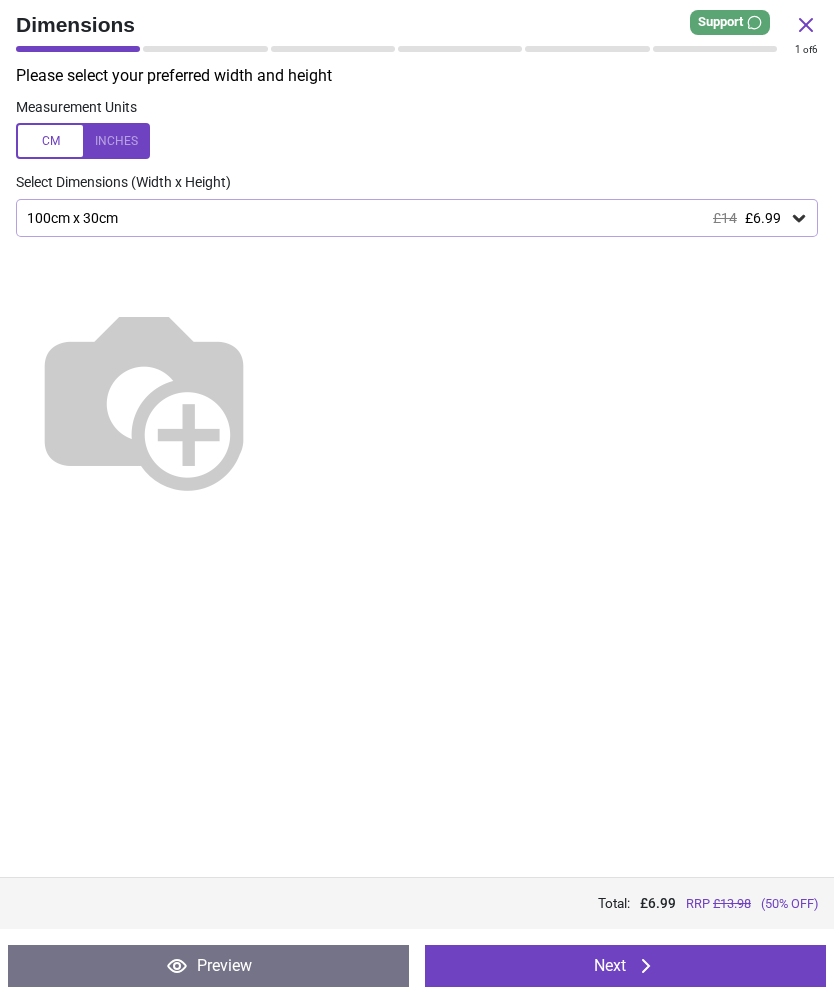 click 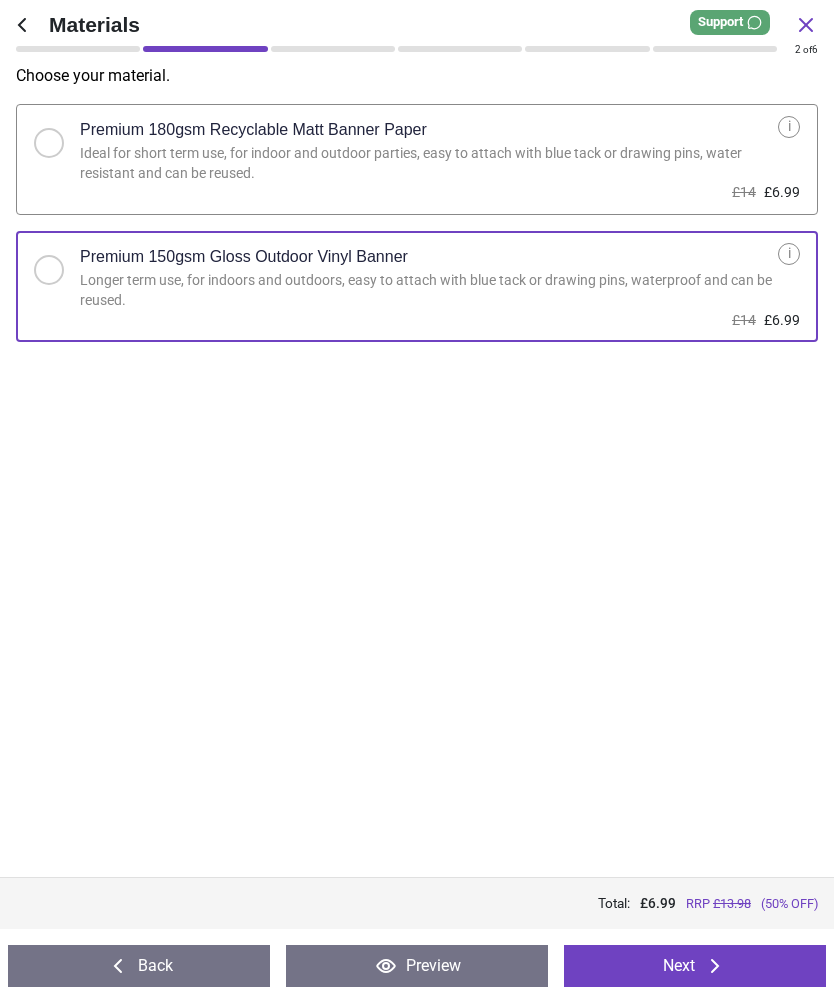 click on "Next" at bounding box center (695, 966) 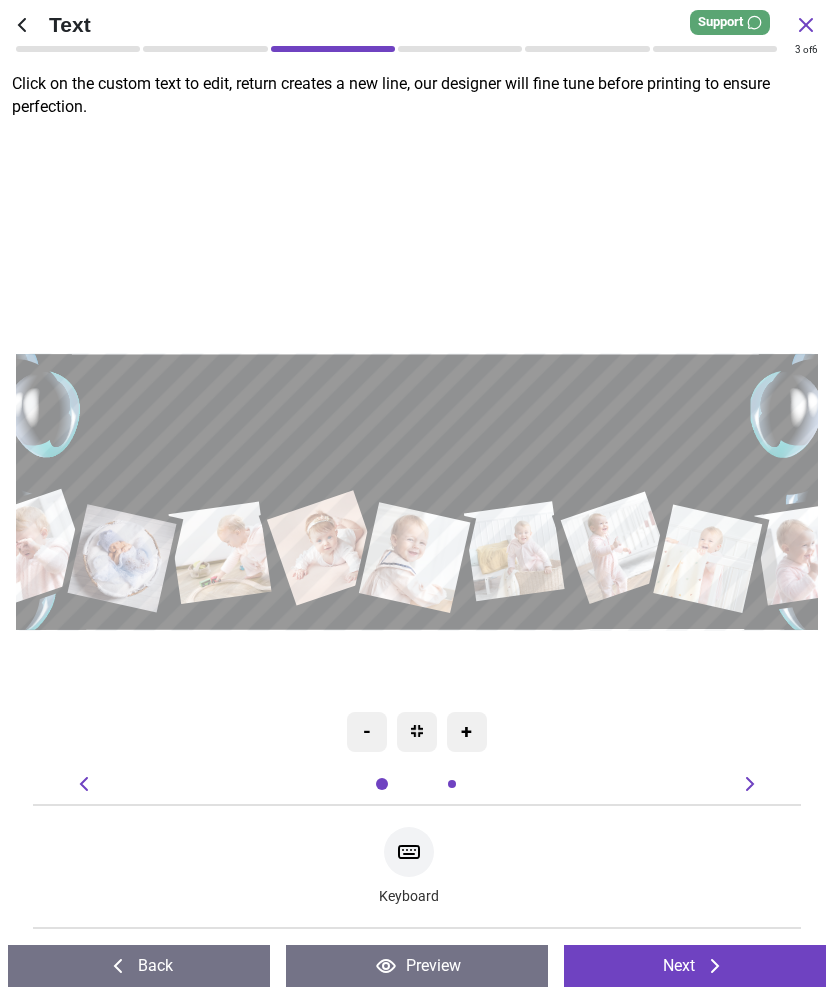 click at bounding box center [415, 465] 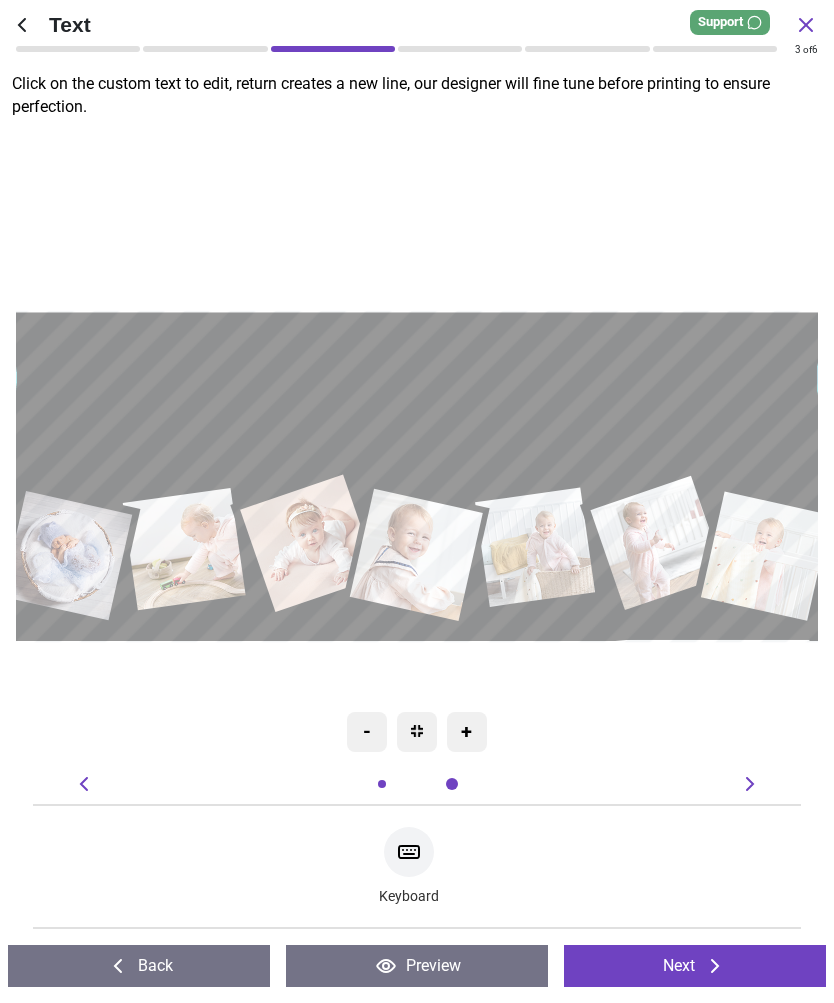 type on "**********" 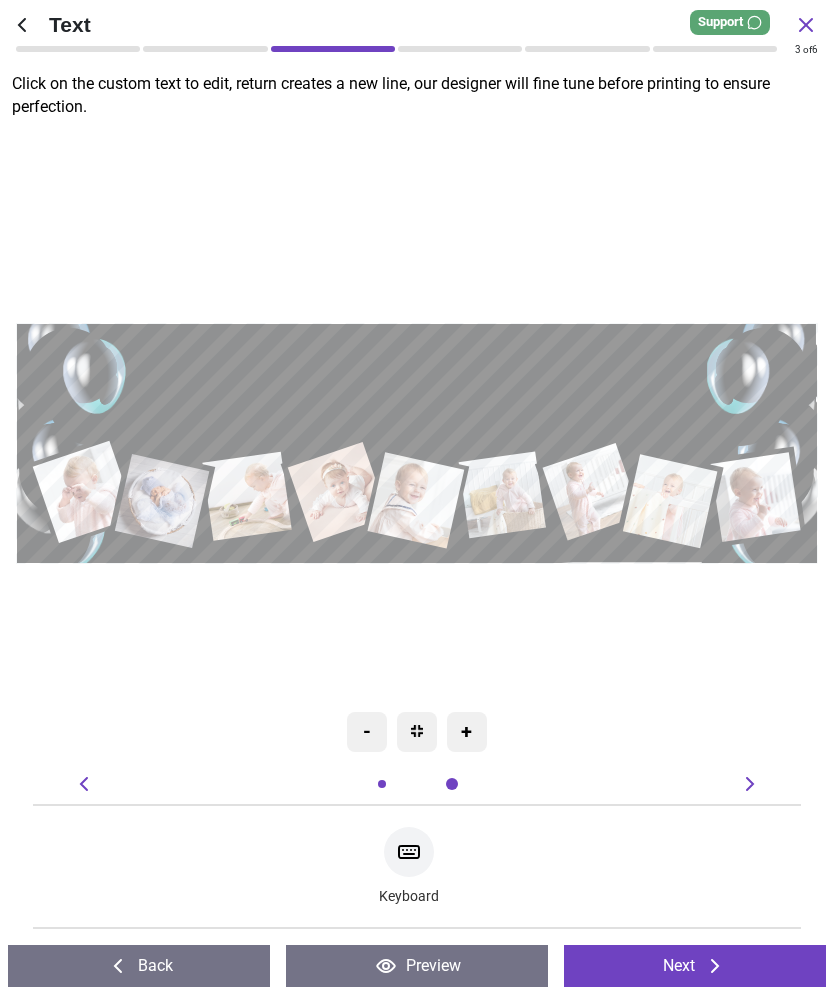 click at bounding box center [417, 443] 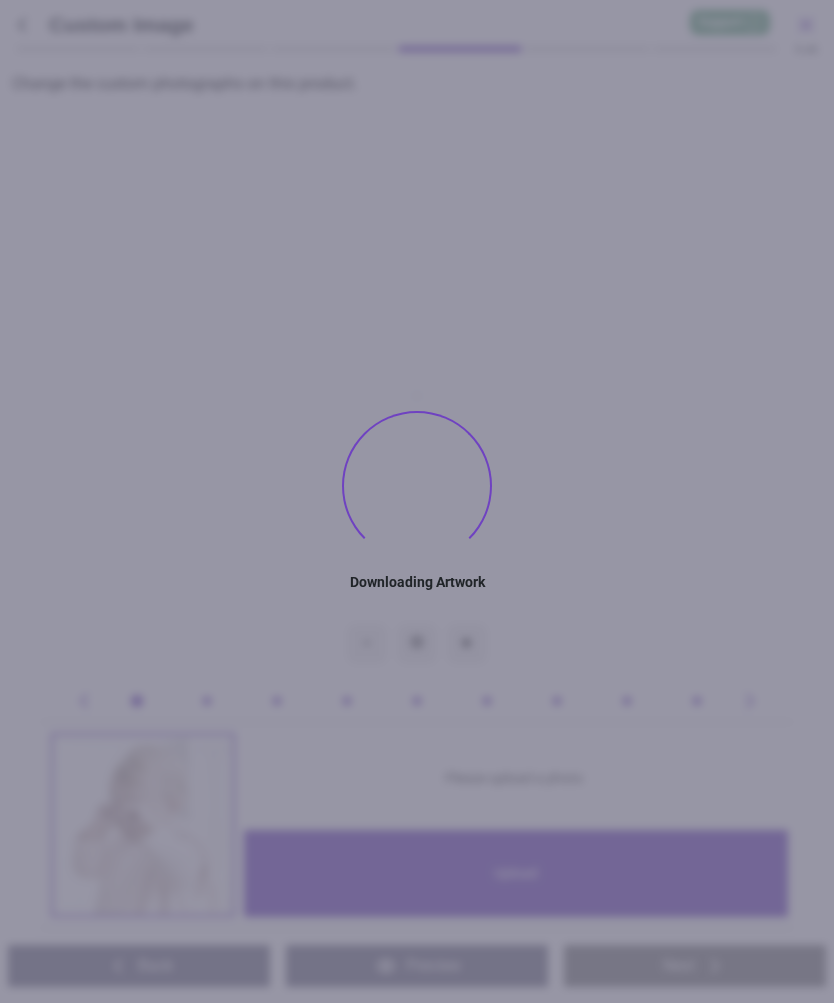 type on "**********" 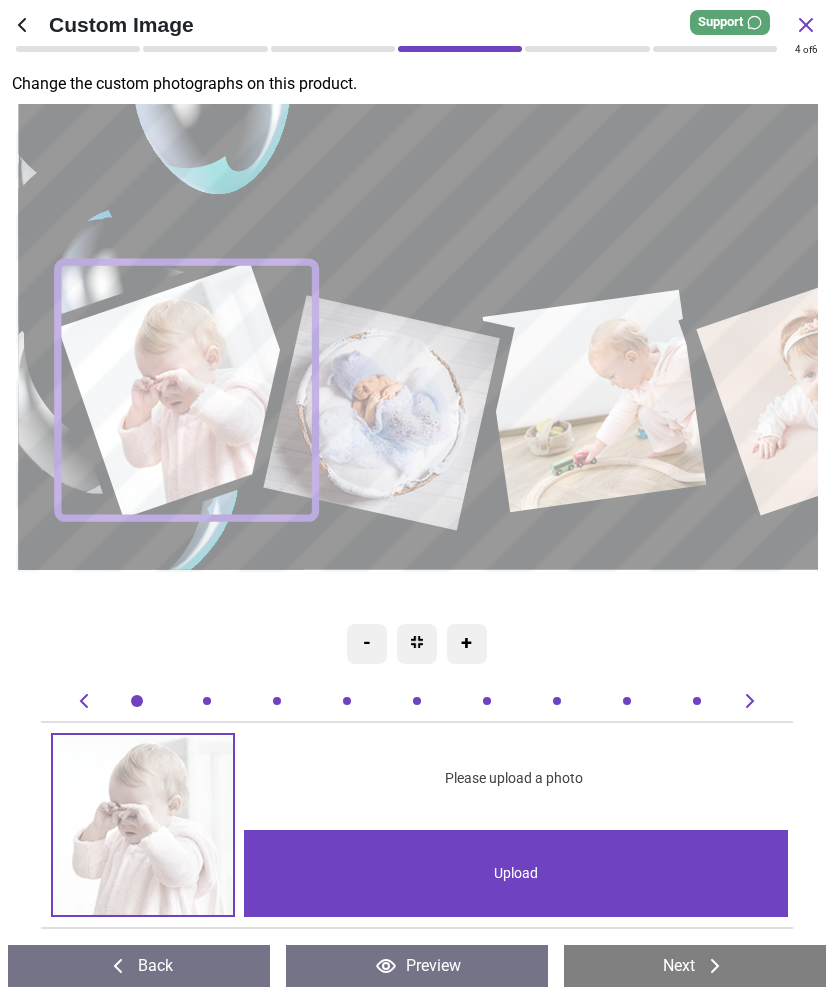 click on "Upload" at bounding box center [516, 873] 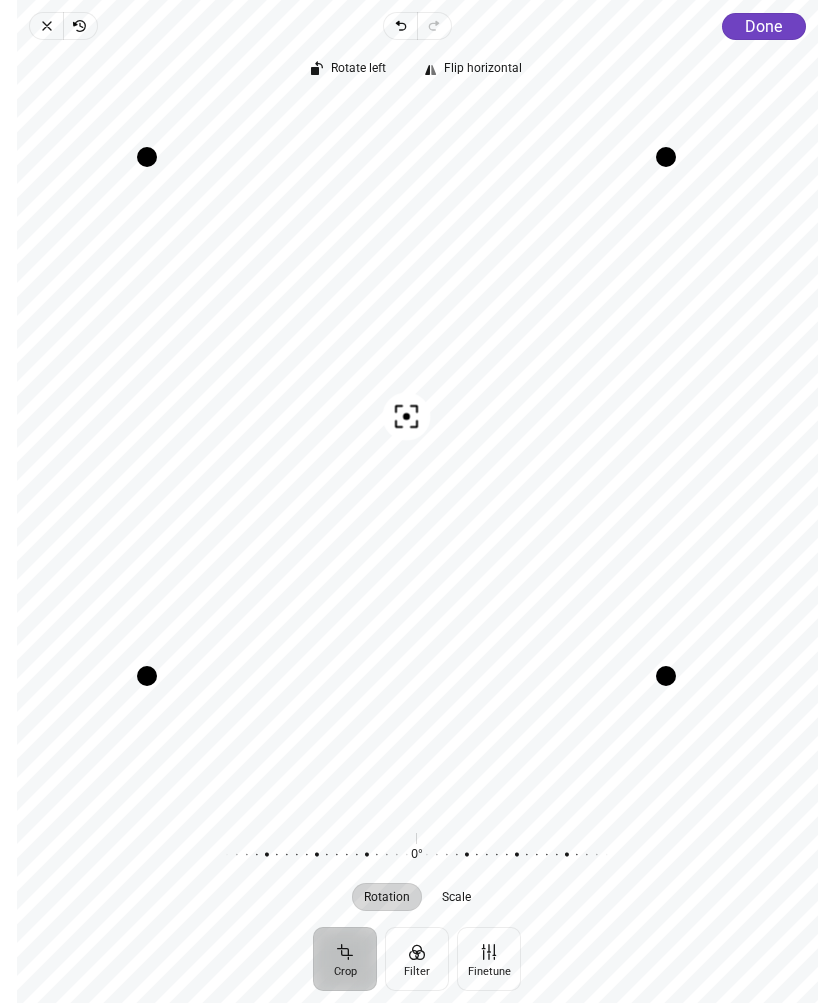 click on "Done" at bounding box center (763, 26) 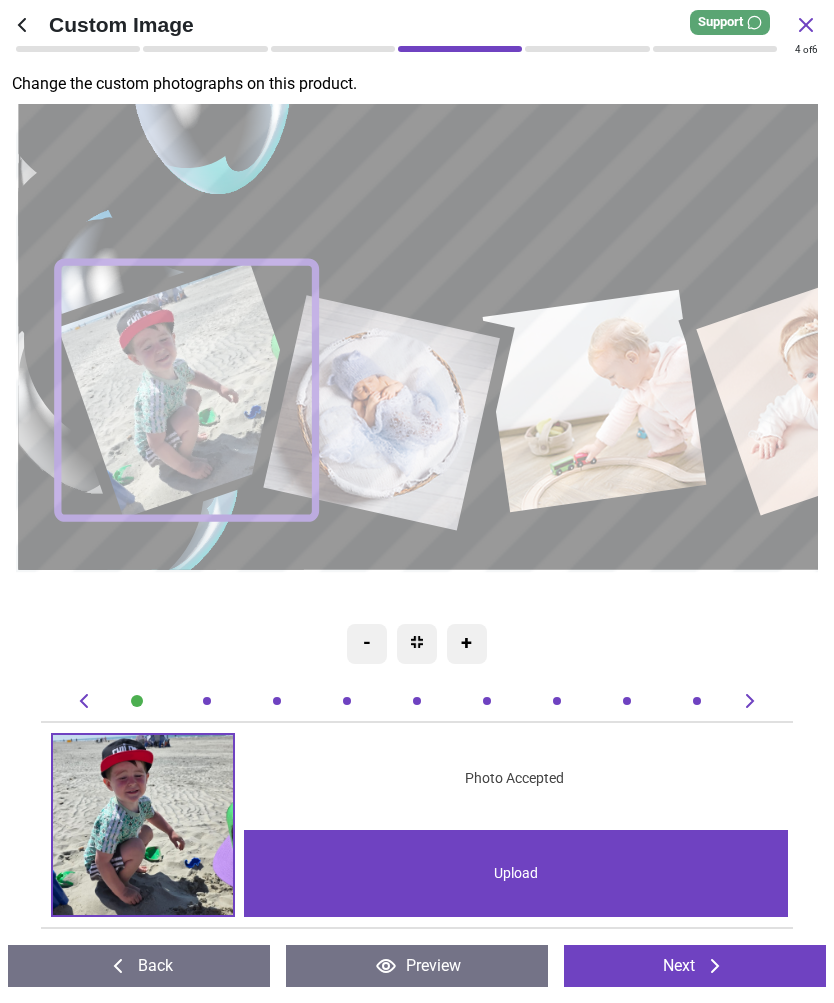 click 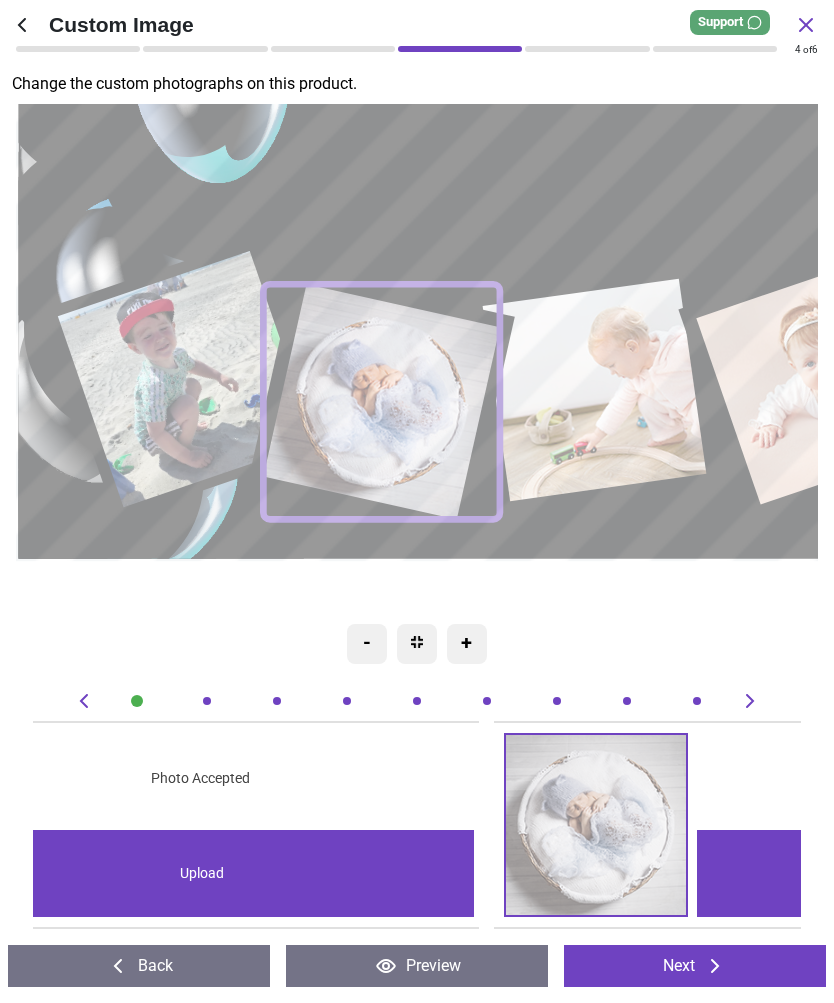 click 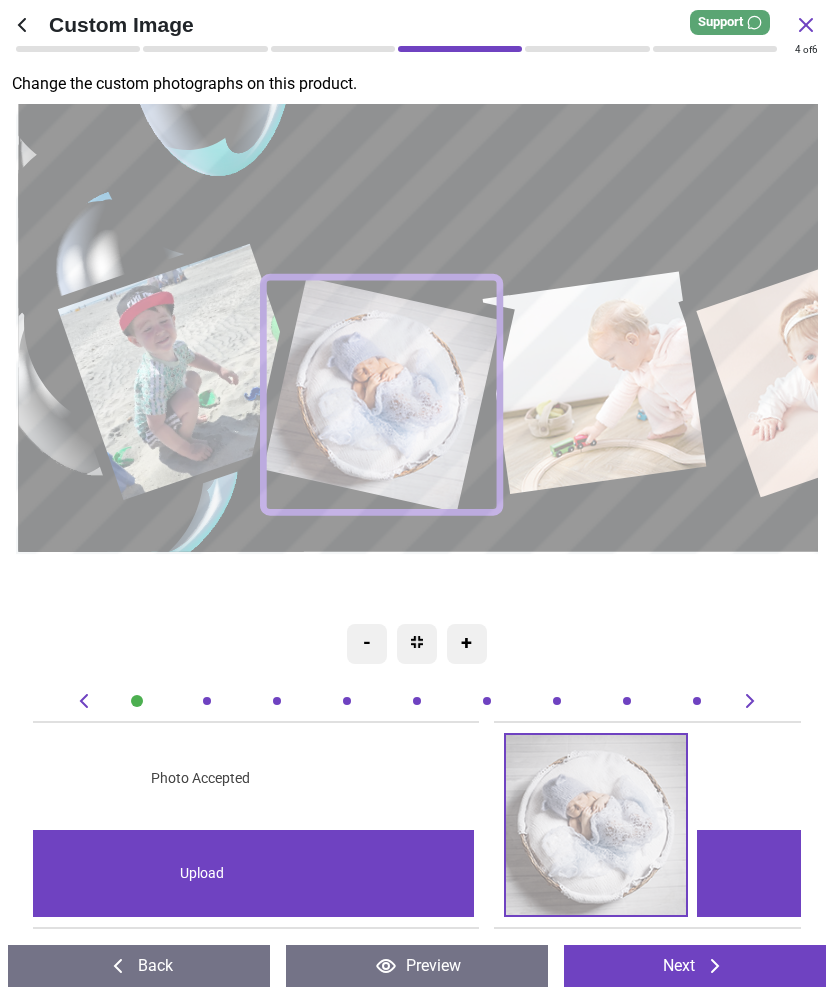 scroll, scrollTop: 0, scrollLeft: 767, axis: horizontal 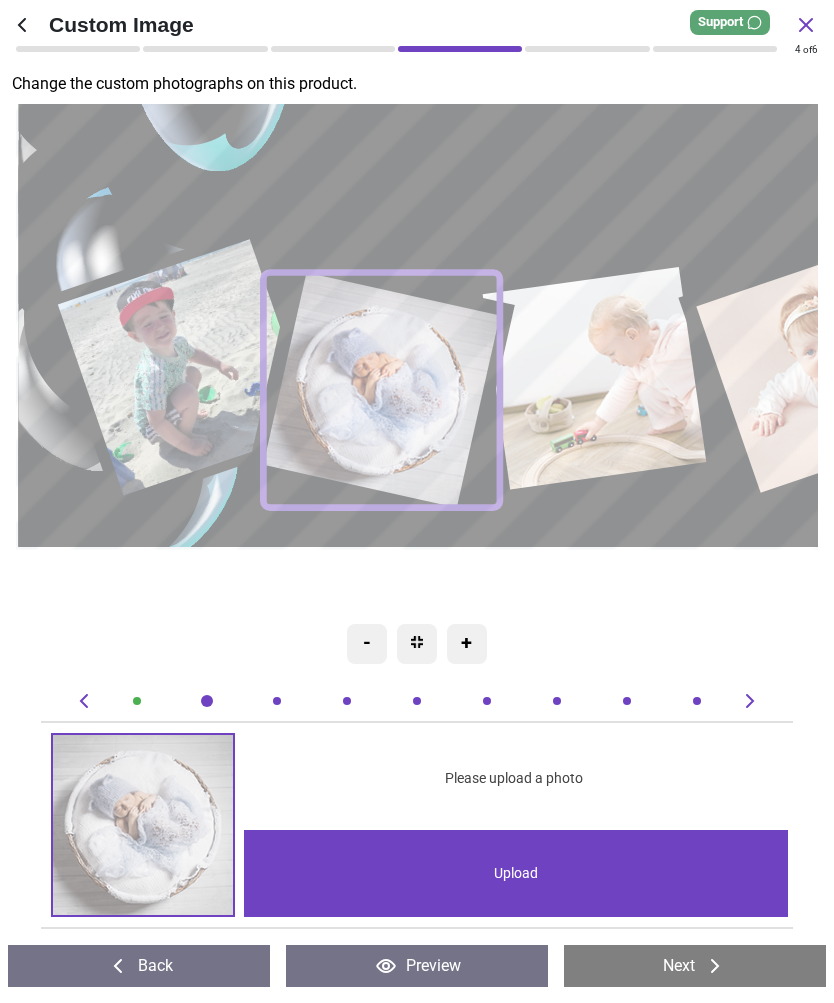 click on "Upload" at bounding box center (516, 873) 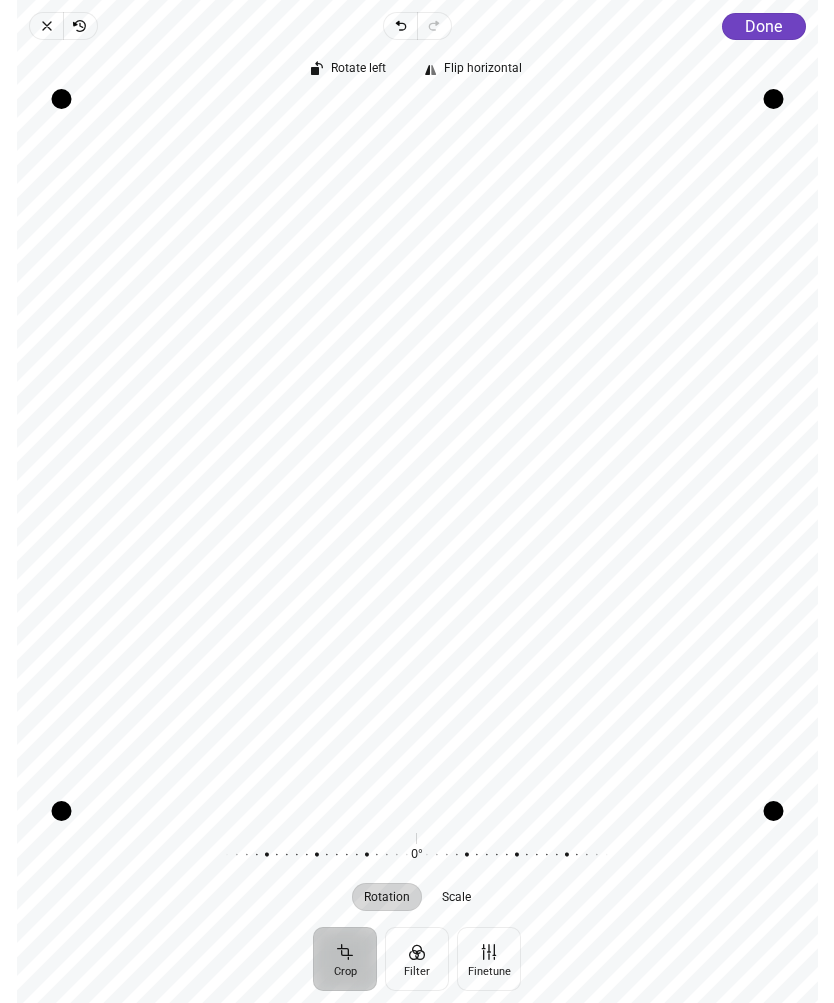 click on "Done" at bounding box center (763, 26) 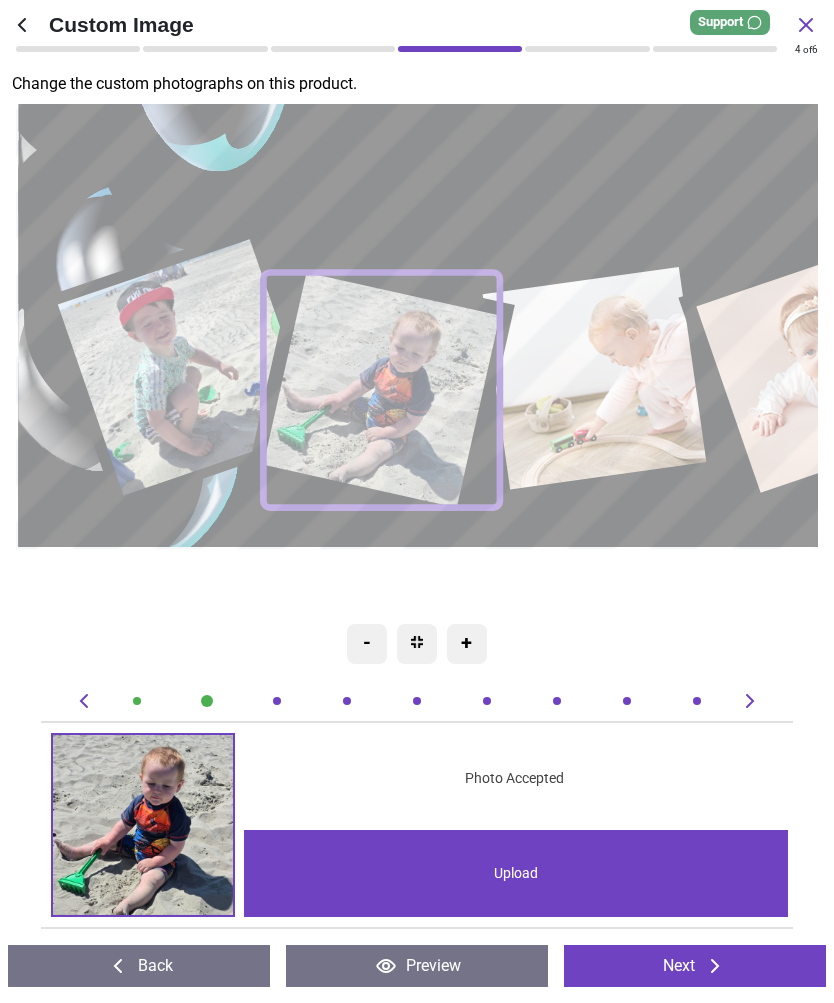click 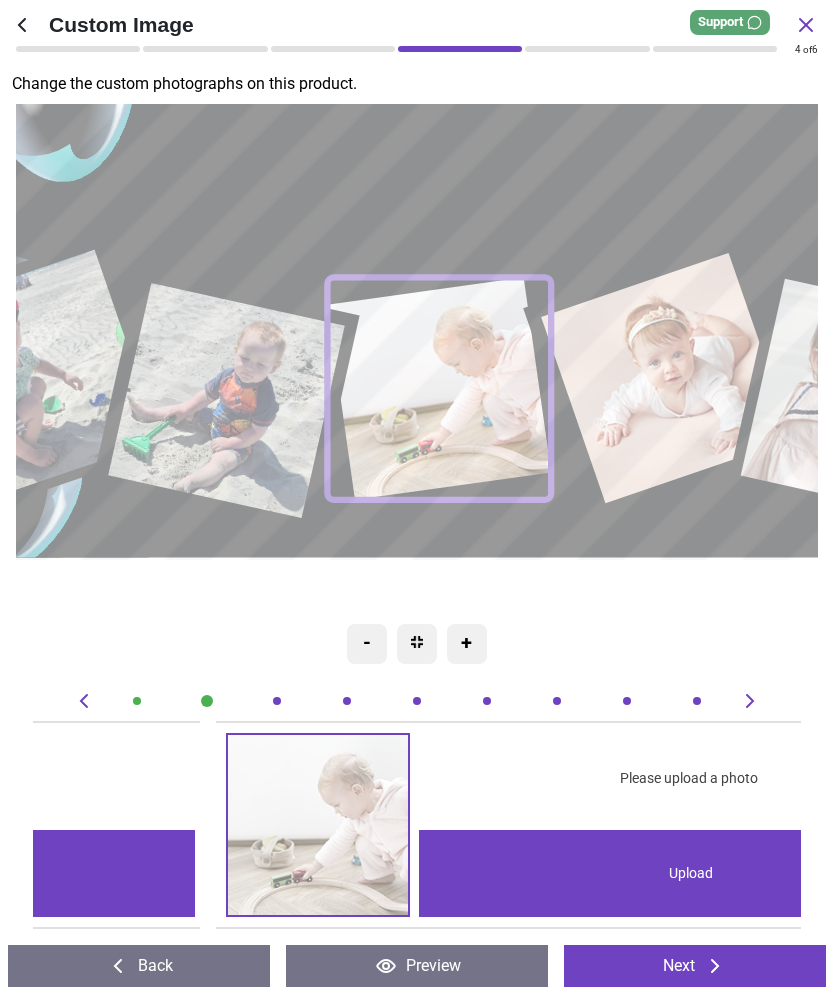 scroll, scrollTop: 0, scrollLeft: 1535, axis: horizontal 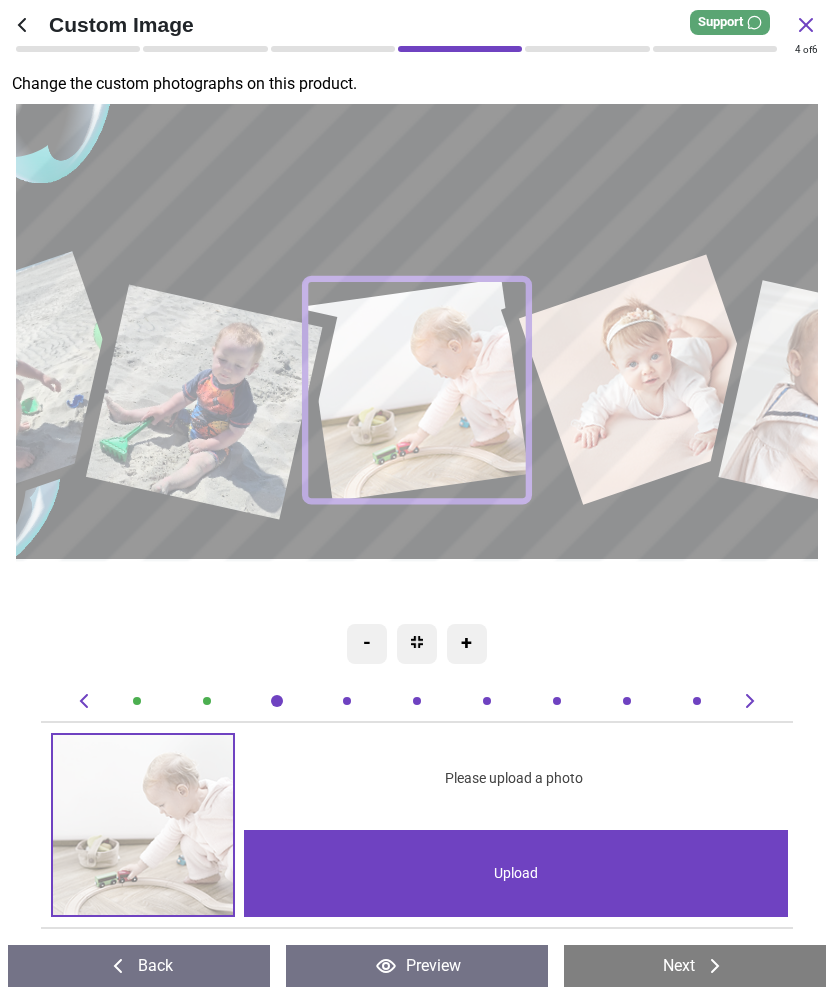 click on "Upload" at bounding box center (516, 873) 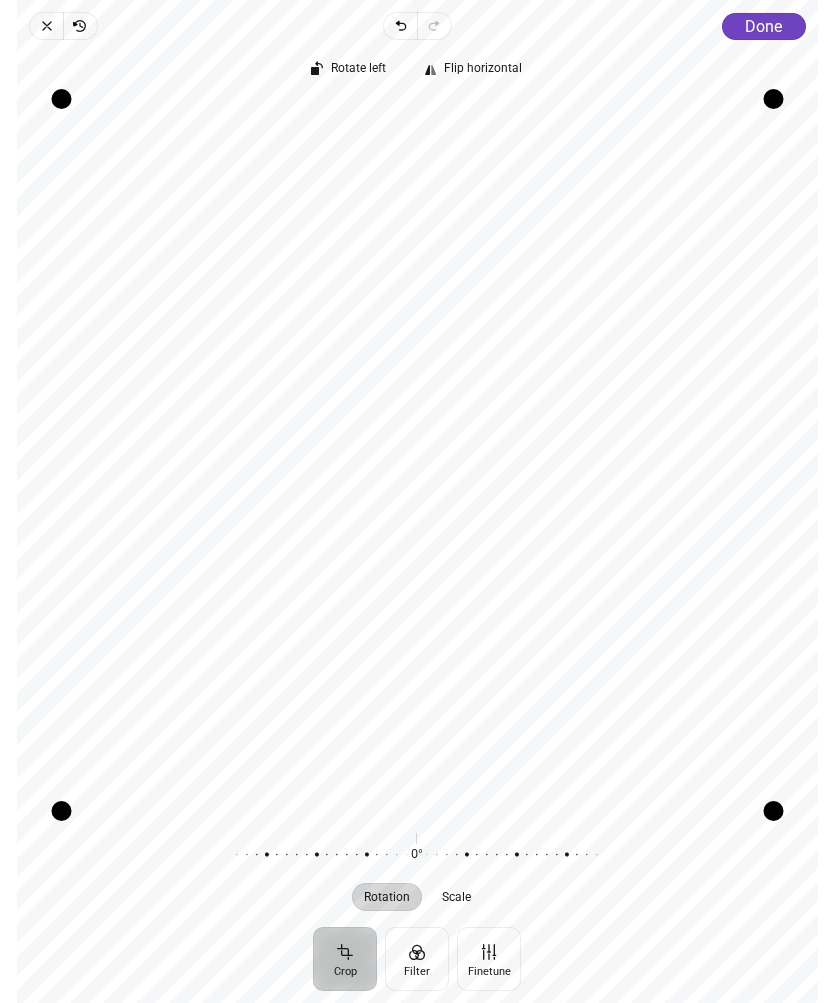 click on "Done" 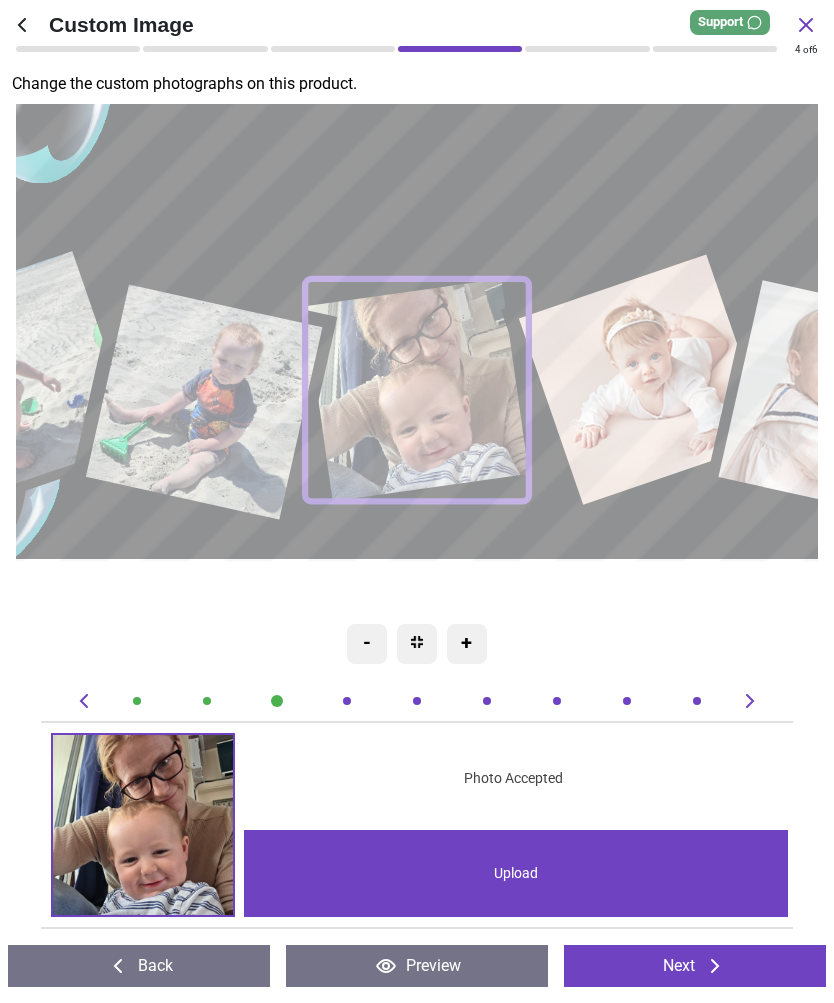 click 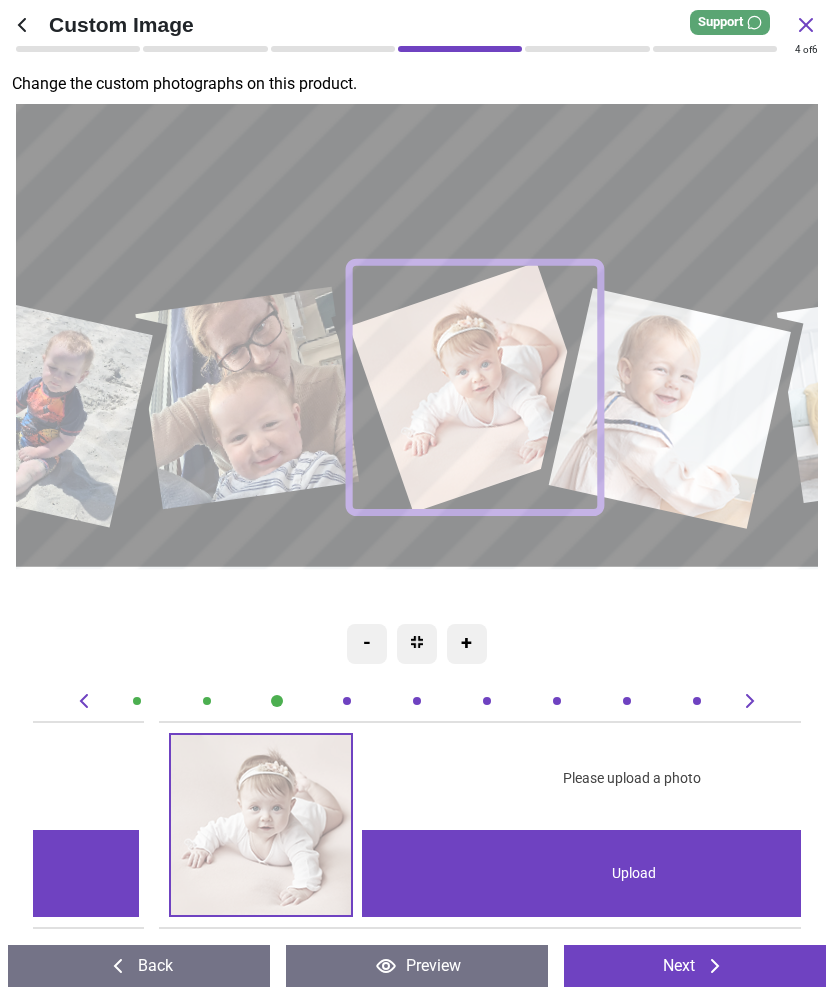 scroll, scrollTop: 0, scrollLeft: 2302, axis: horizontal 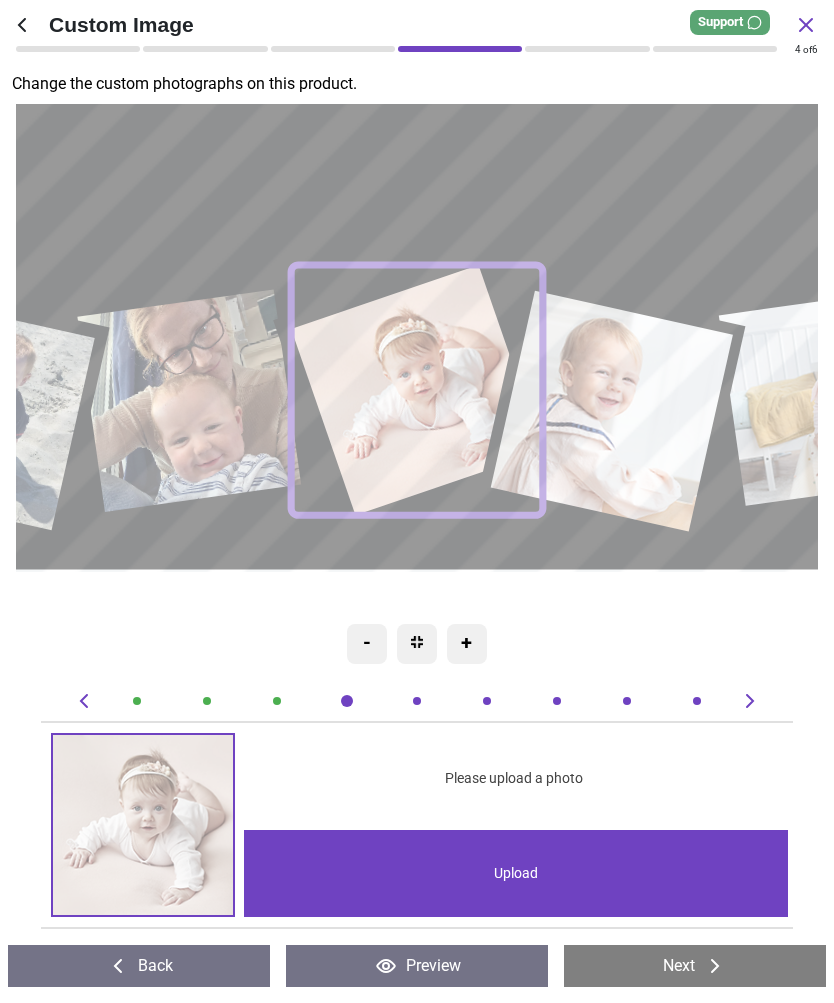 click on "Upload" at bounding box center [516, 873] 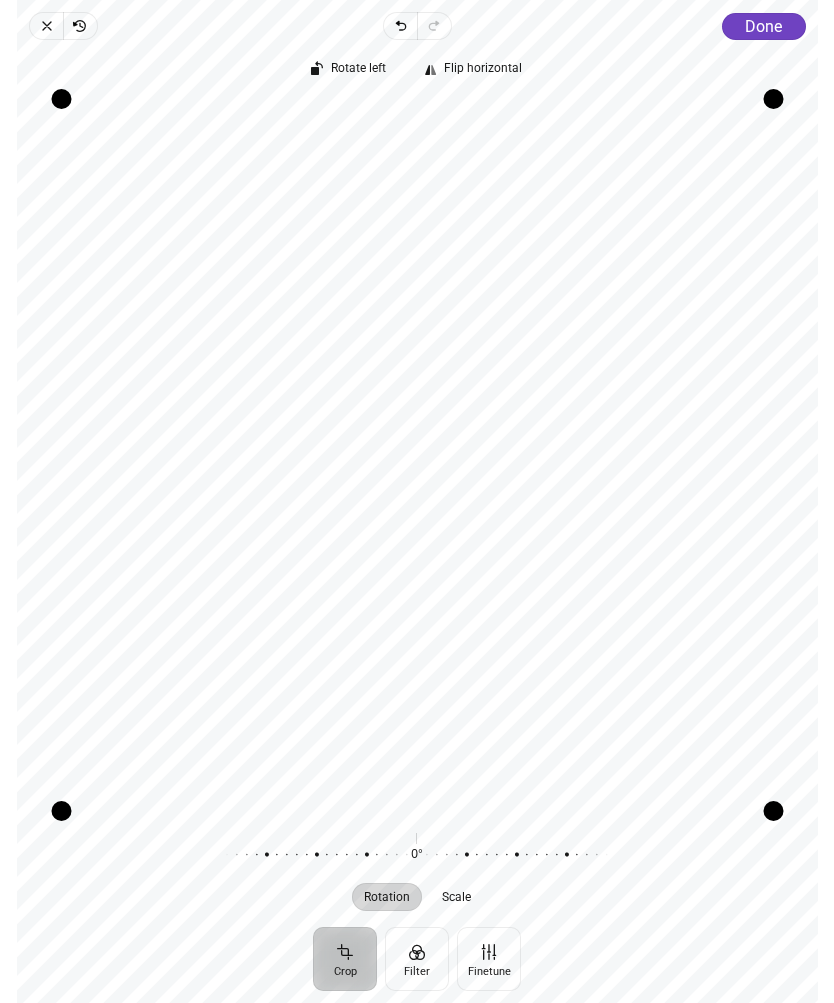 click on "Done" at bounding box center [763, 26] 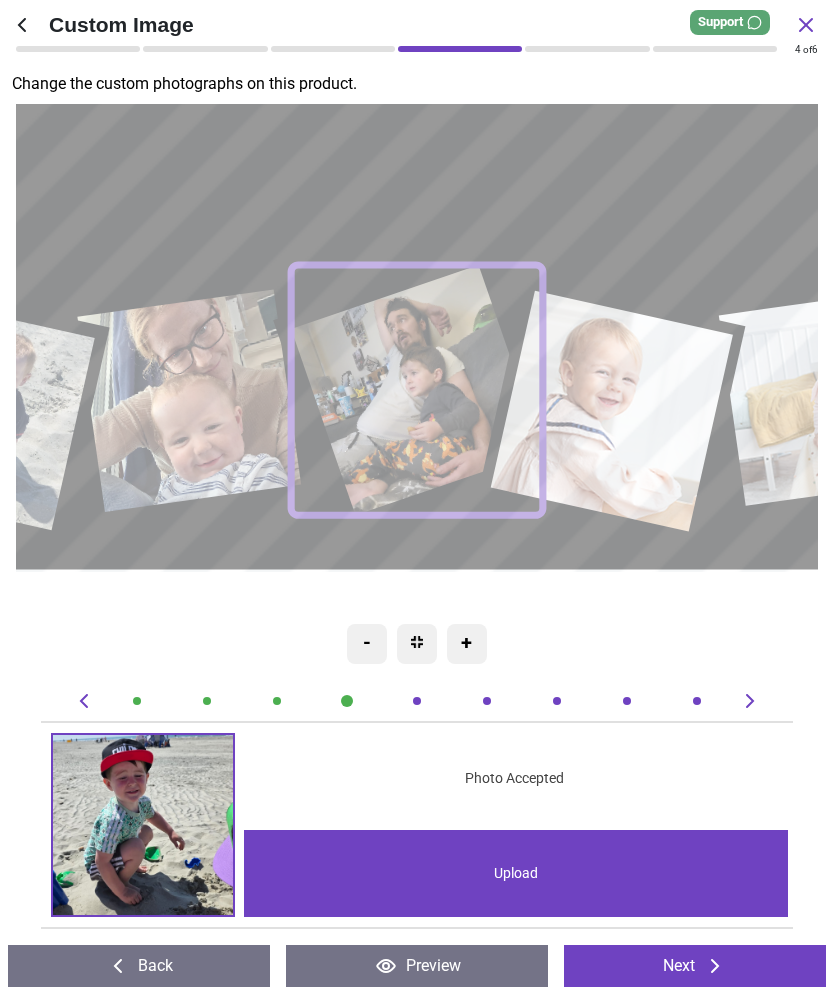 scroll, scrollTop: 0, scrollLeft: 0, axis: both 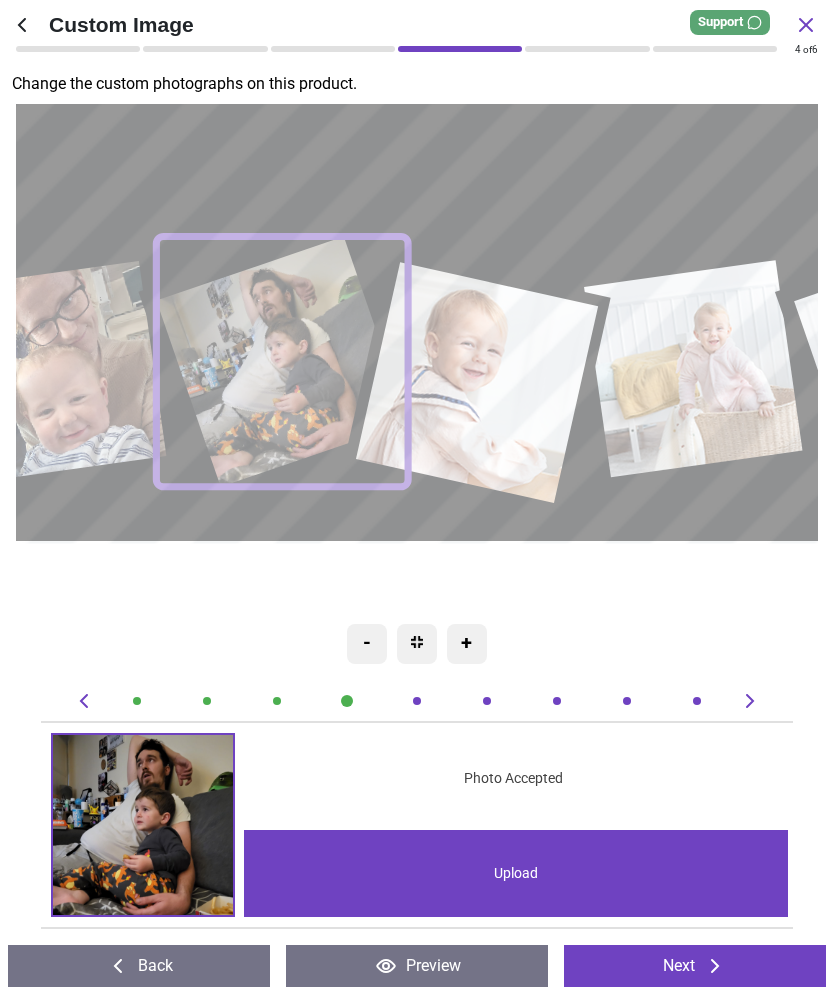 click 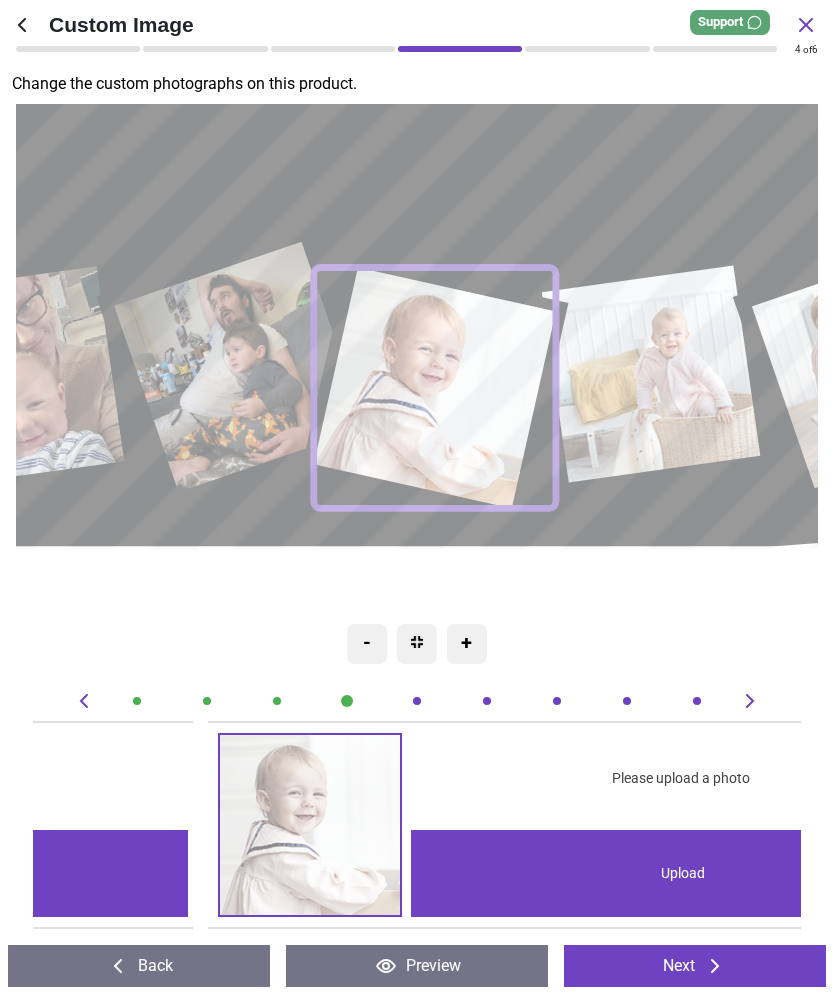 scroll, scrollTop: 0, scrollLeft: 3069, axis: horizontal 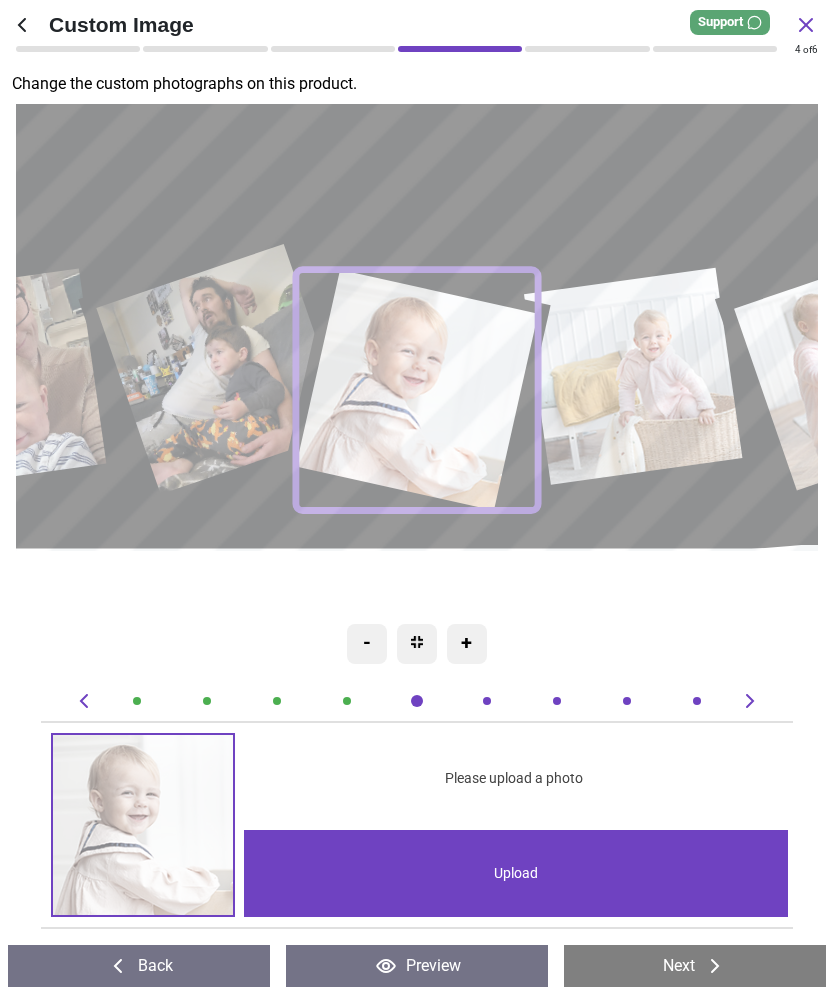 click on "Upload" at bounding box center [516, 873] 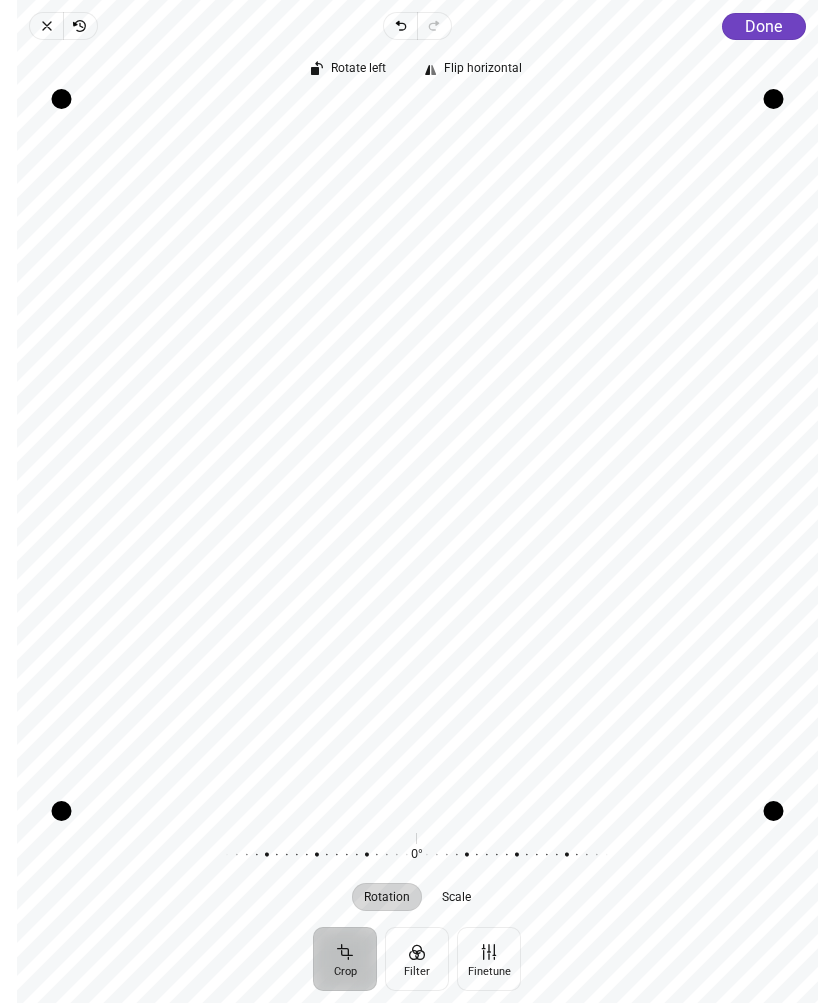 click on "Done" at bounding box center (763, 26) 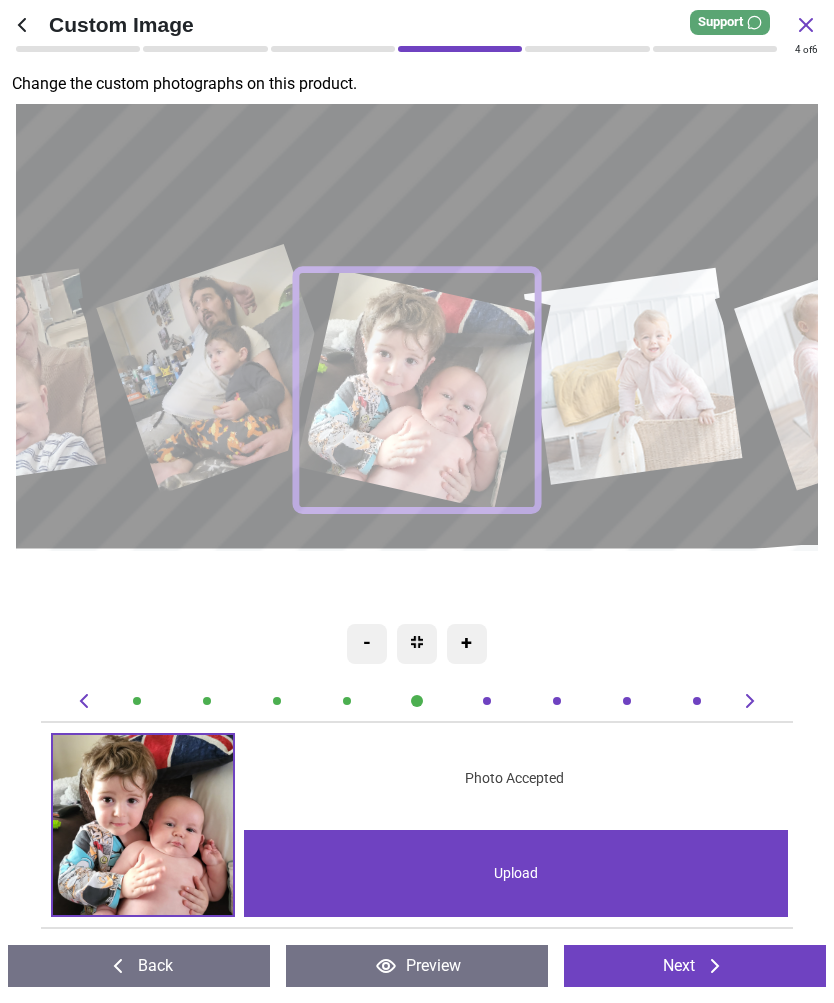 click 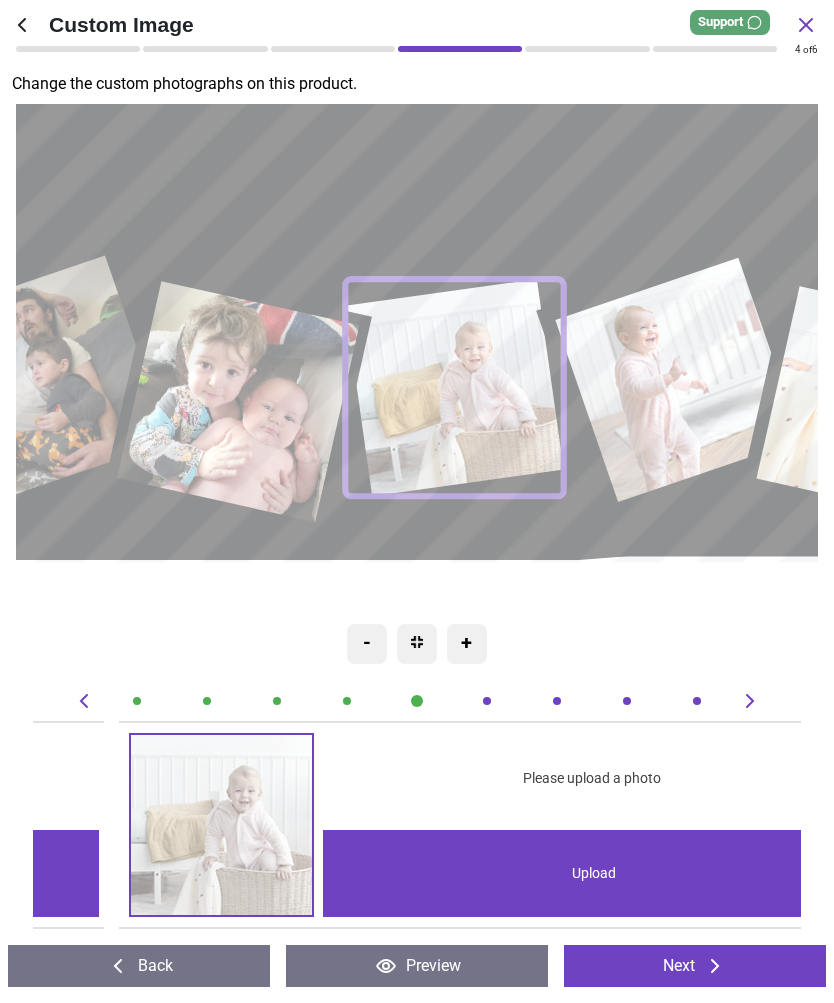 scroll, scrollTop: 0, scrollLeft: 3836, axis: horizontal 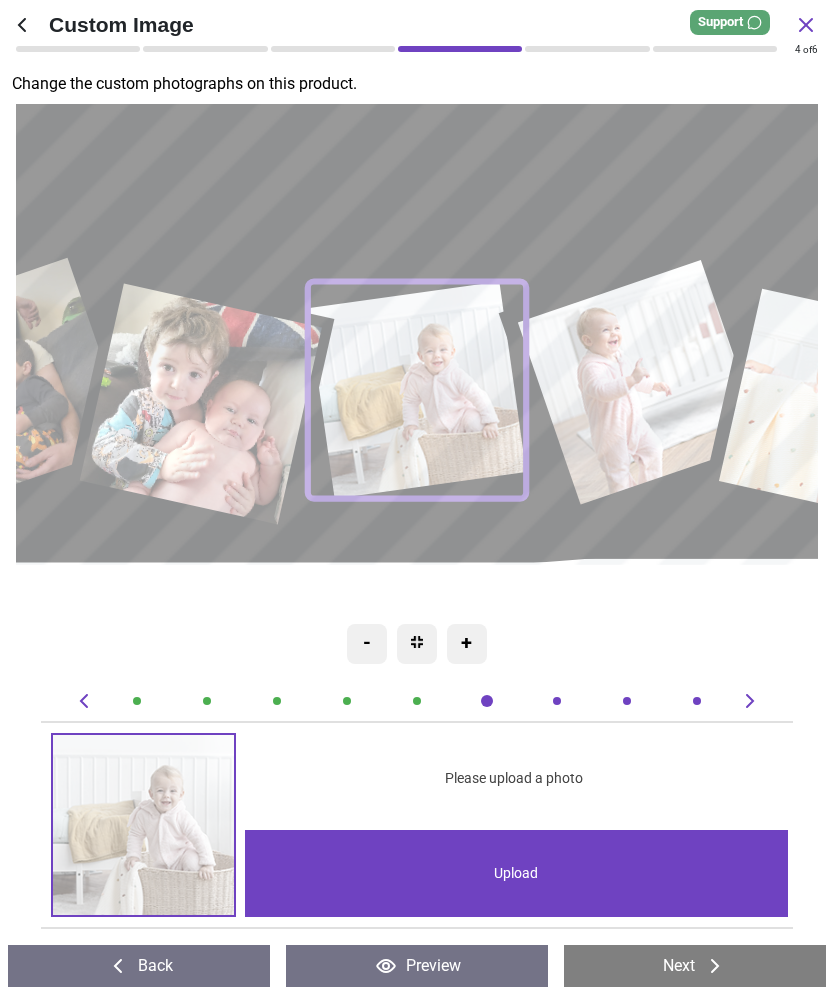 click on "Upload" at bounding box center [517, 873] 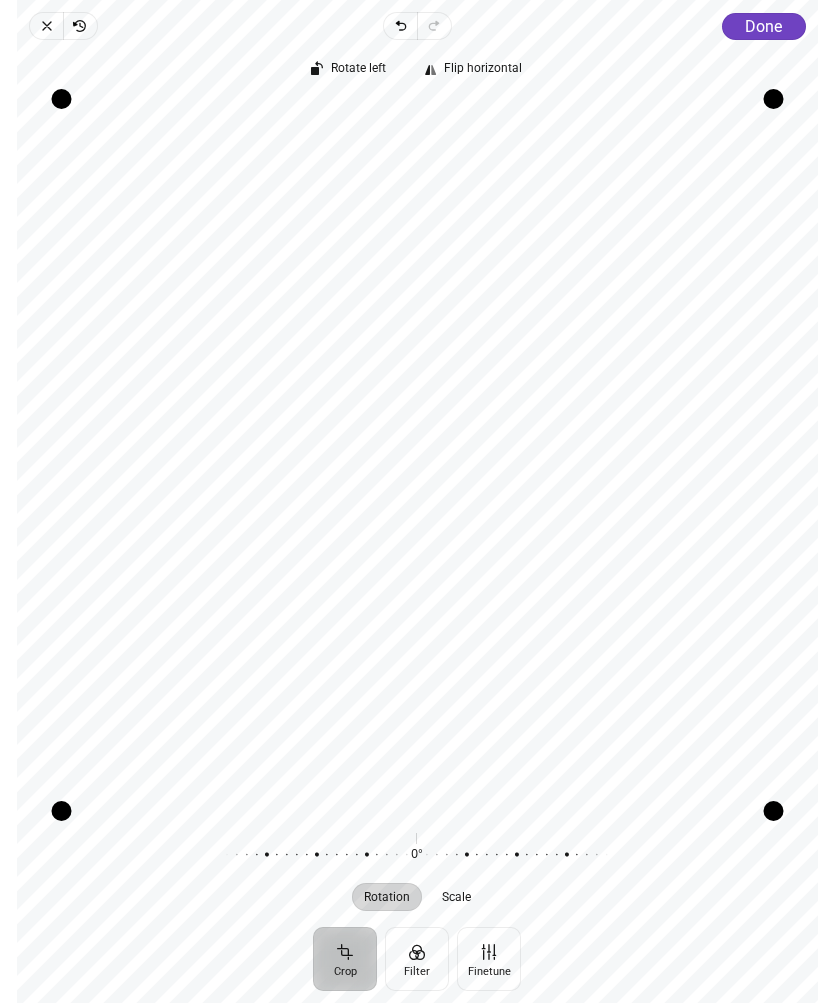 scroll, scrollTop: 0, scrollLeft: 0, axis: both 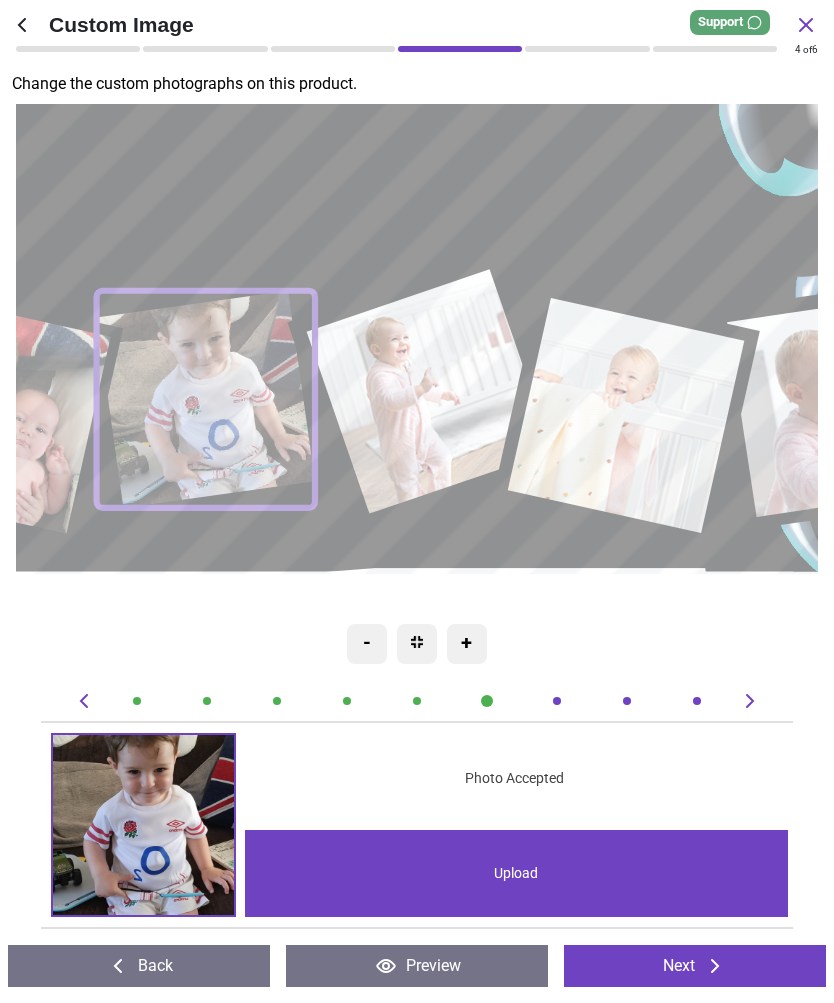 click 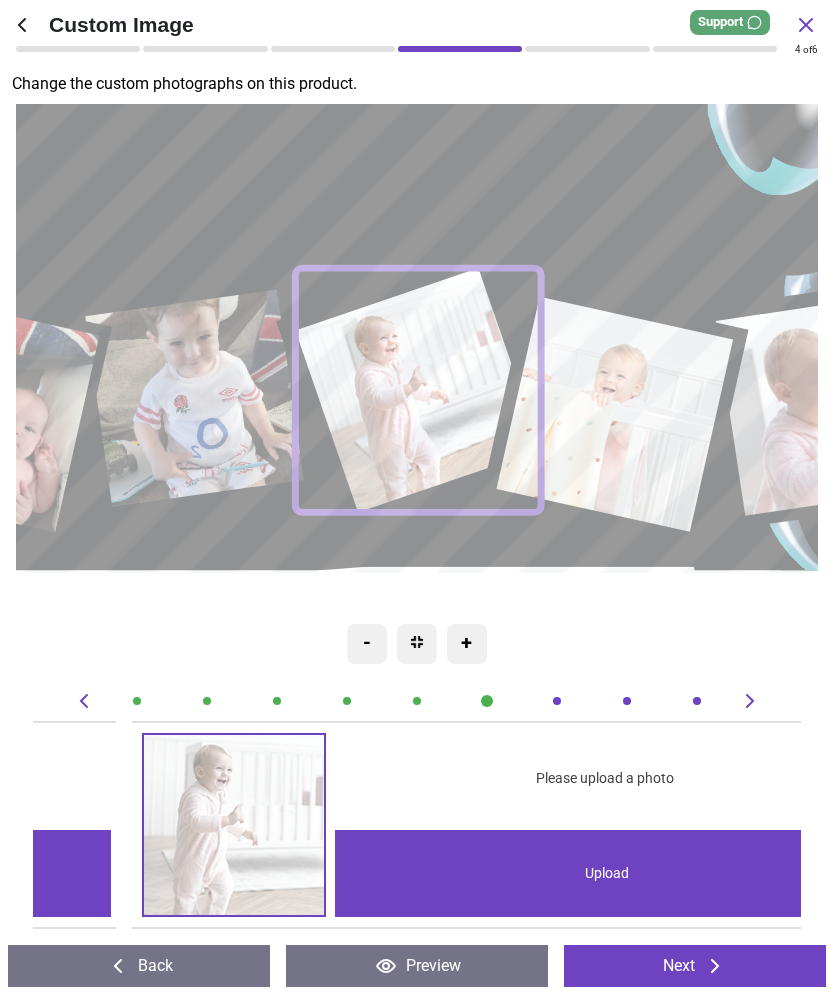 scroll, scrollTop: 0, scrollLeft: 4604, axis: horizontal 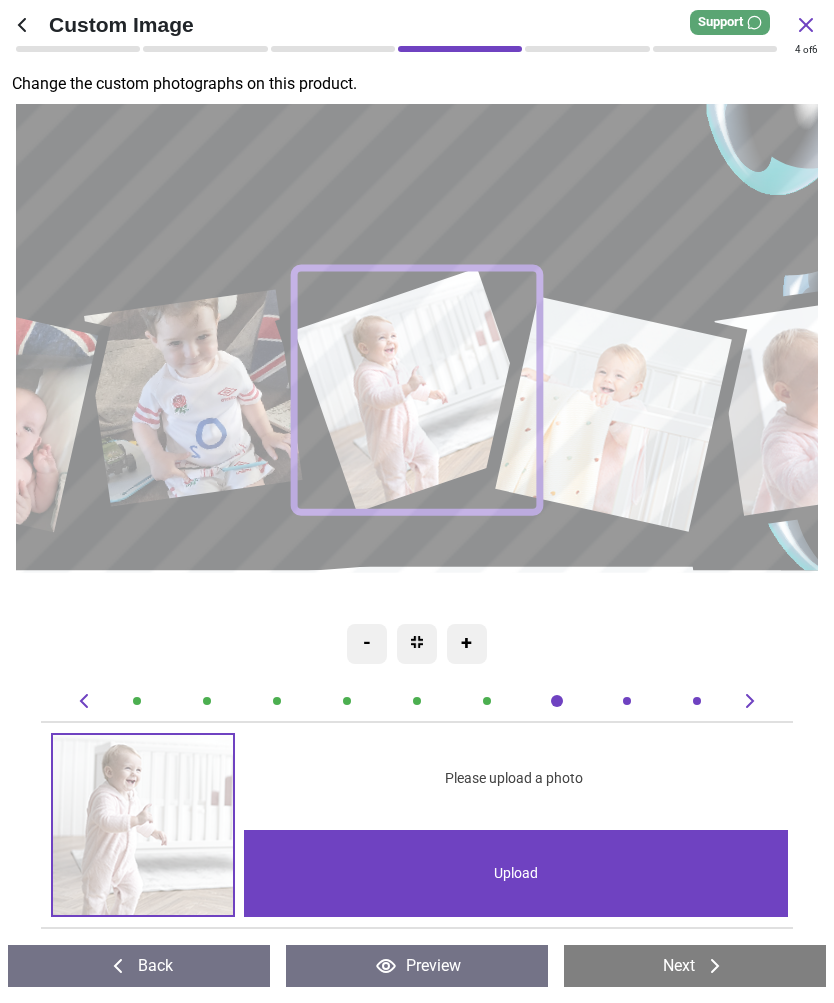click on "Upload" at bounding box center [516, 873] 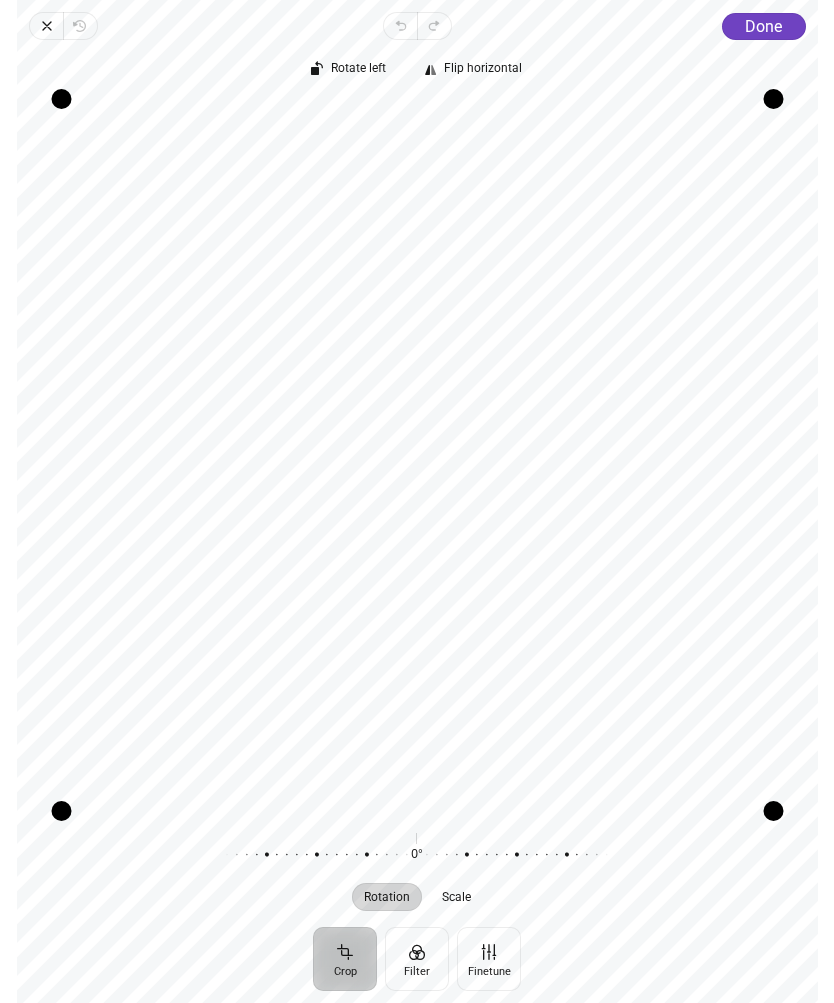 click on "Done" at bounding box center [763, 26] 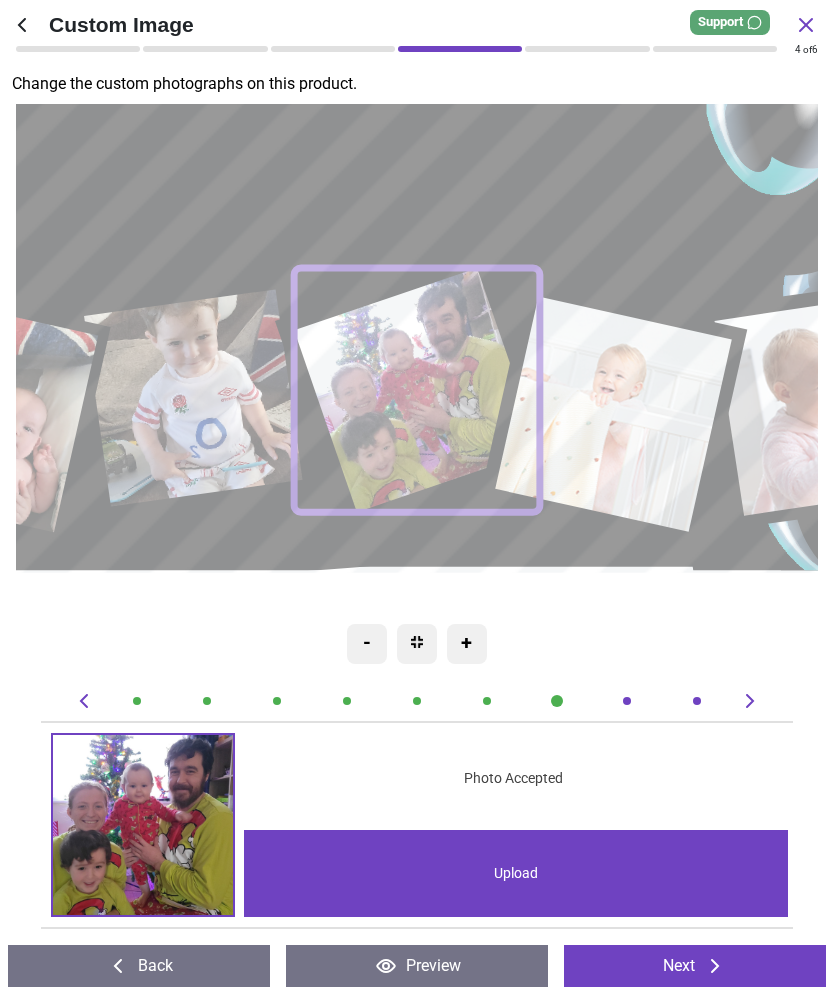 click 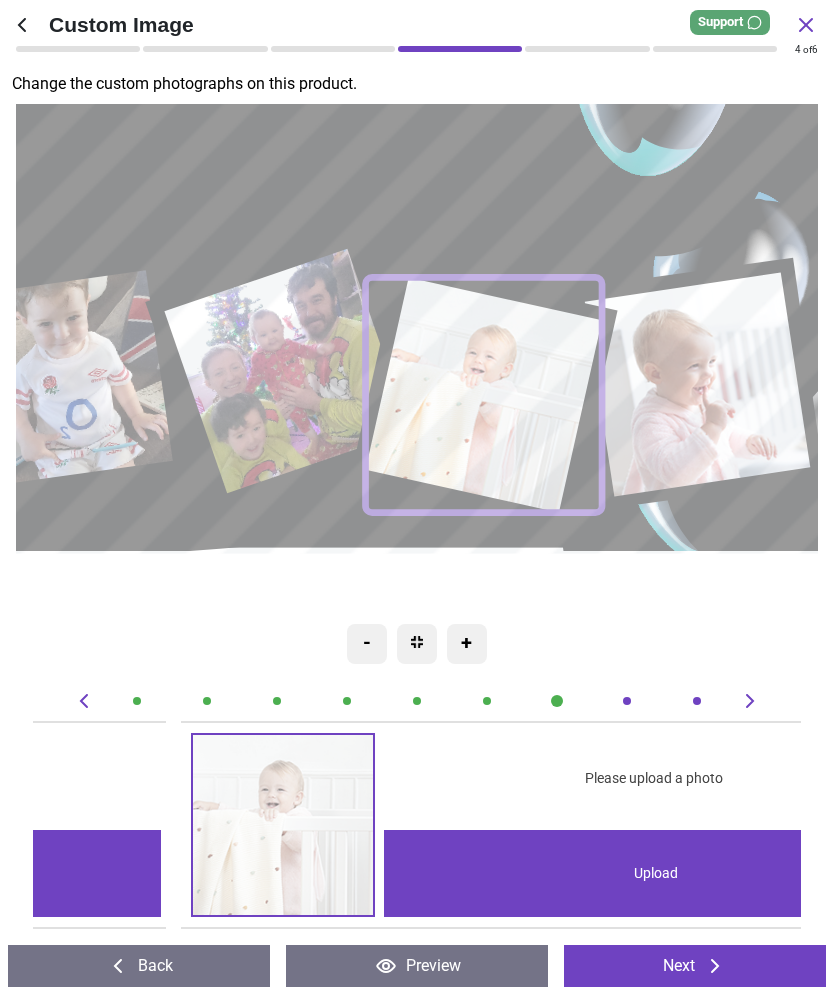 scroll, scrollTop: 0, scrollLeft: 5371, axis: horizontal 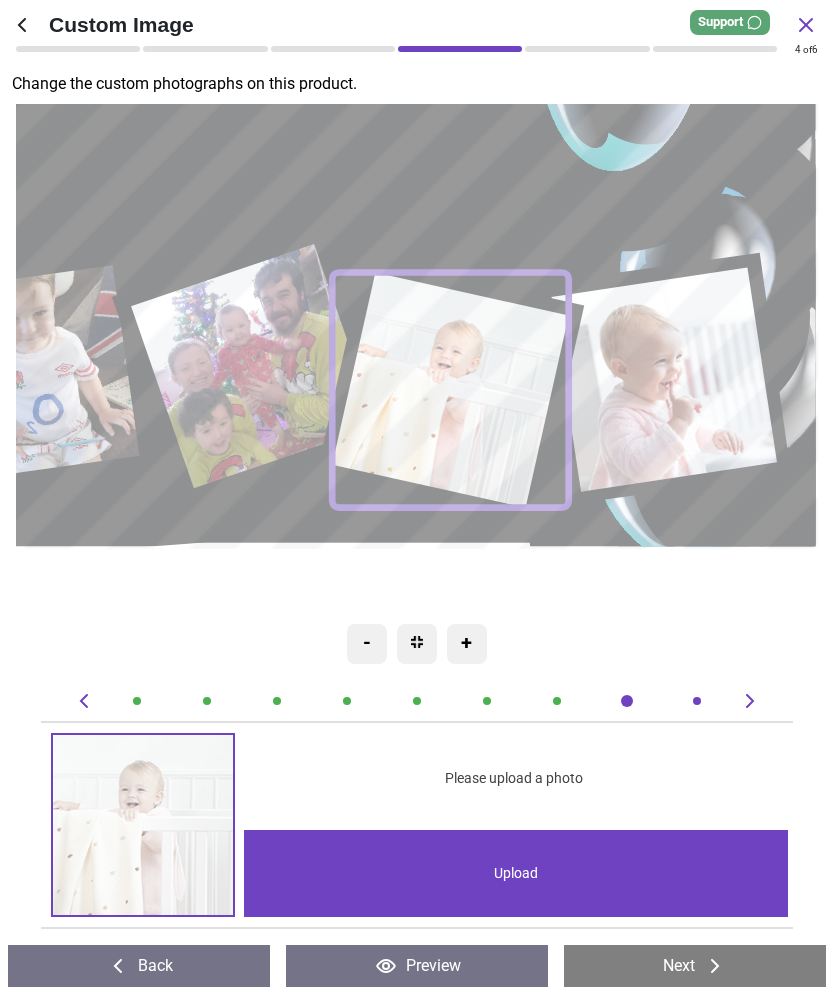click on "Upload" at bounding box center (516, 873) 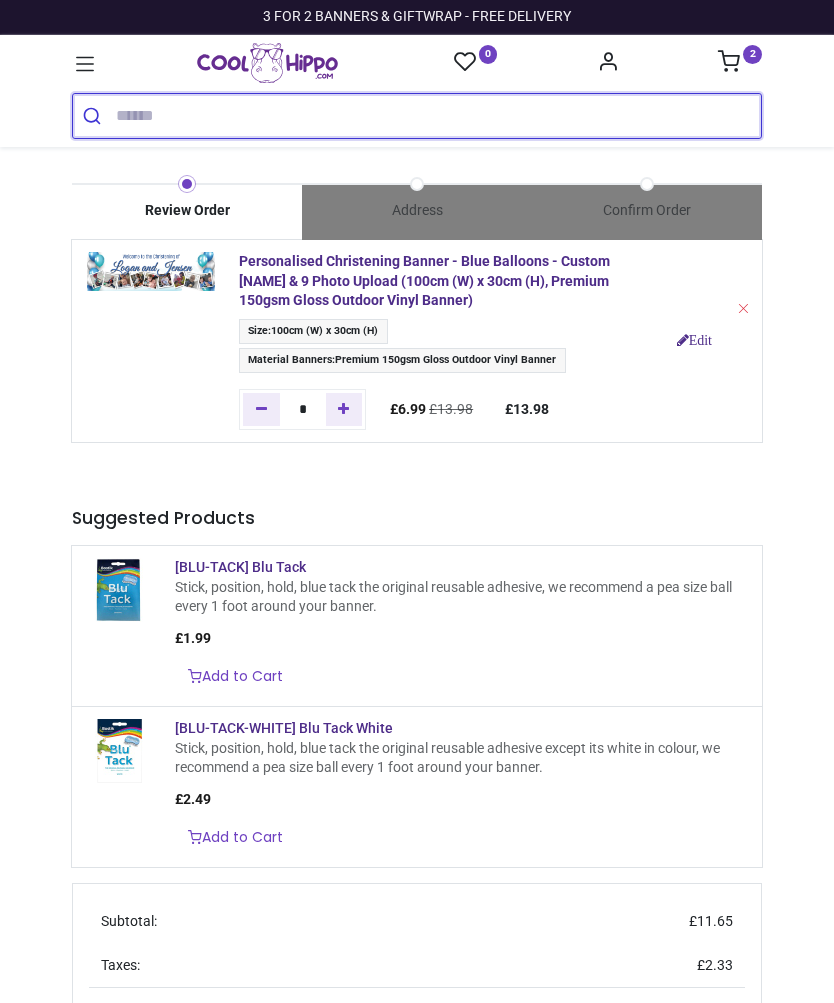 scroll, scrollTop: 0, scrollLeft: 0, axis: both 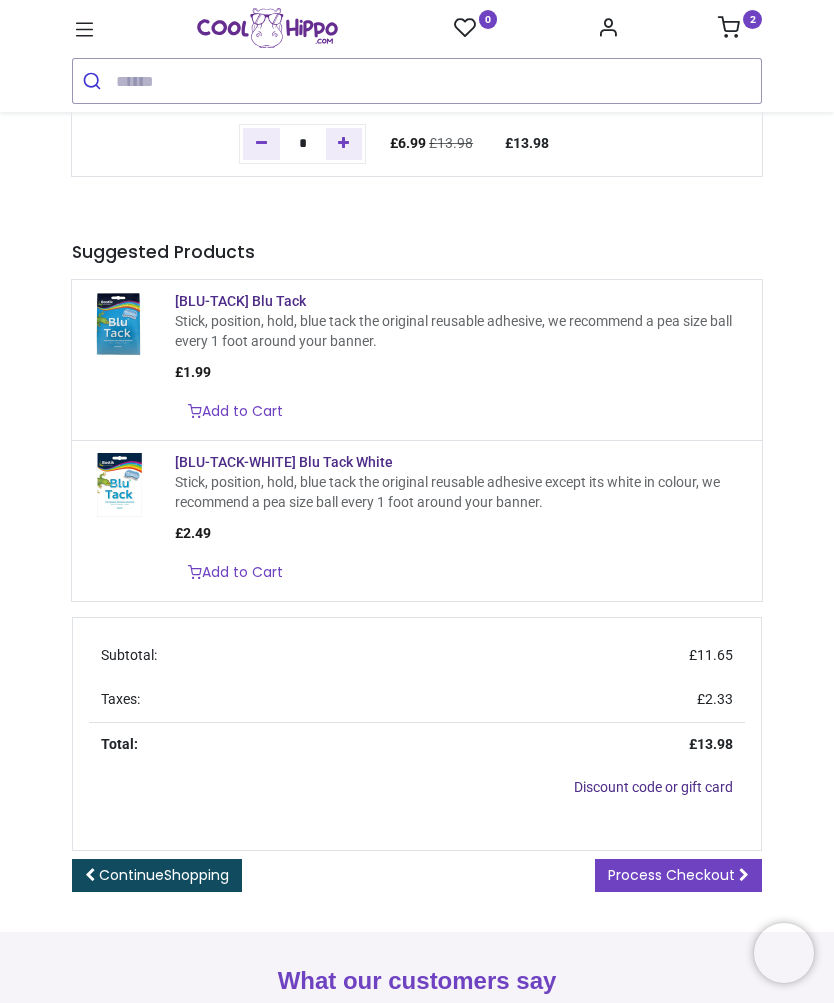click on "Process Checkout" at bounding box center (671, 875) 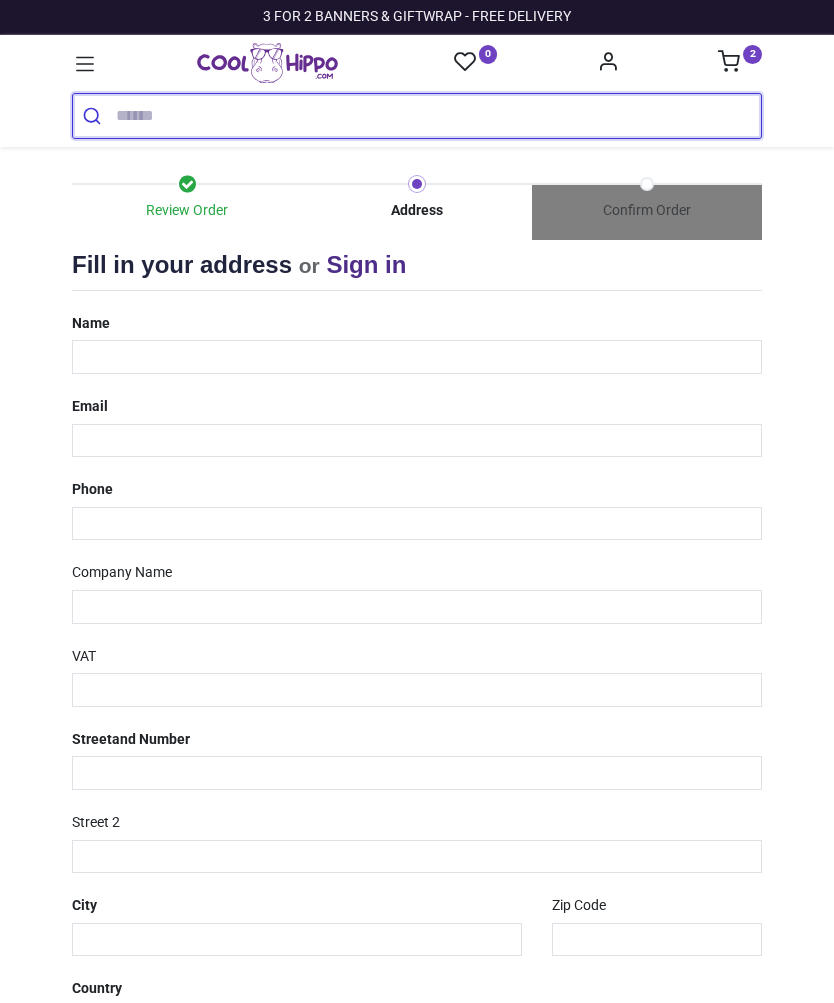 select on "***" 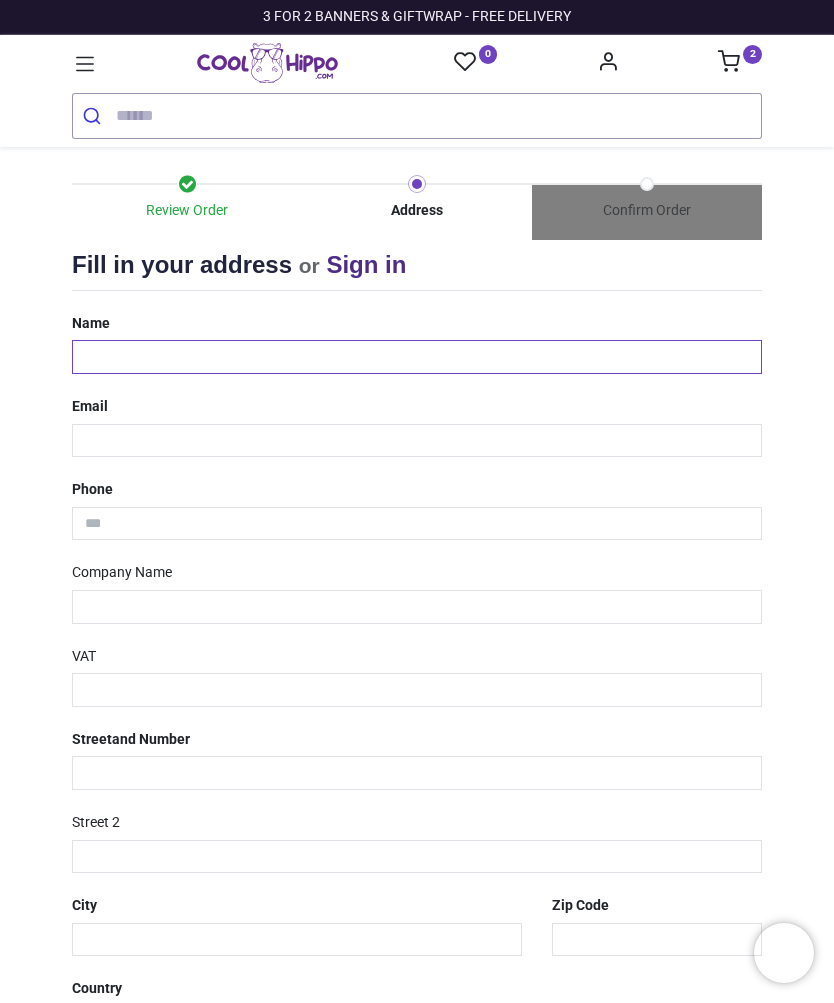 click at bounding box center (417, 357) 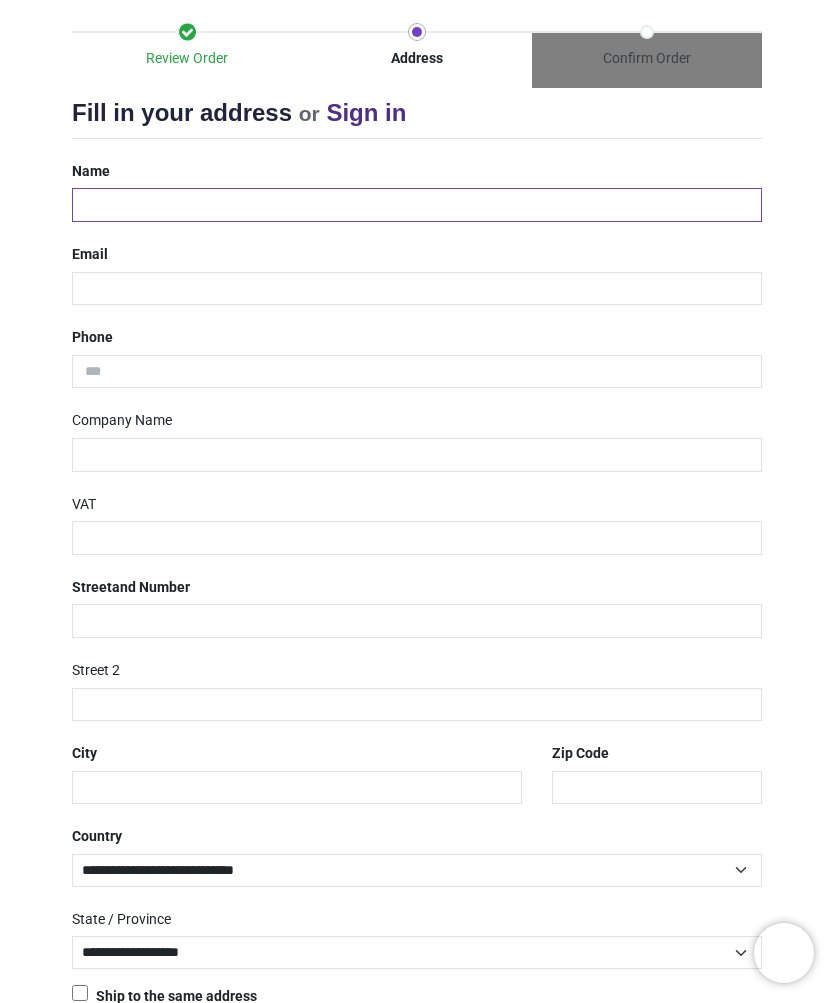 scroll, scrollTop: 148, scrollLeft: 0, axis: vertical 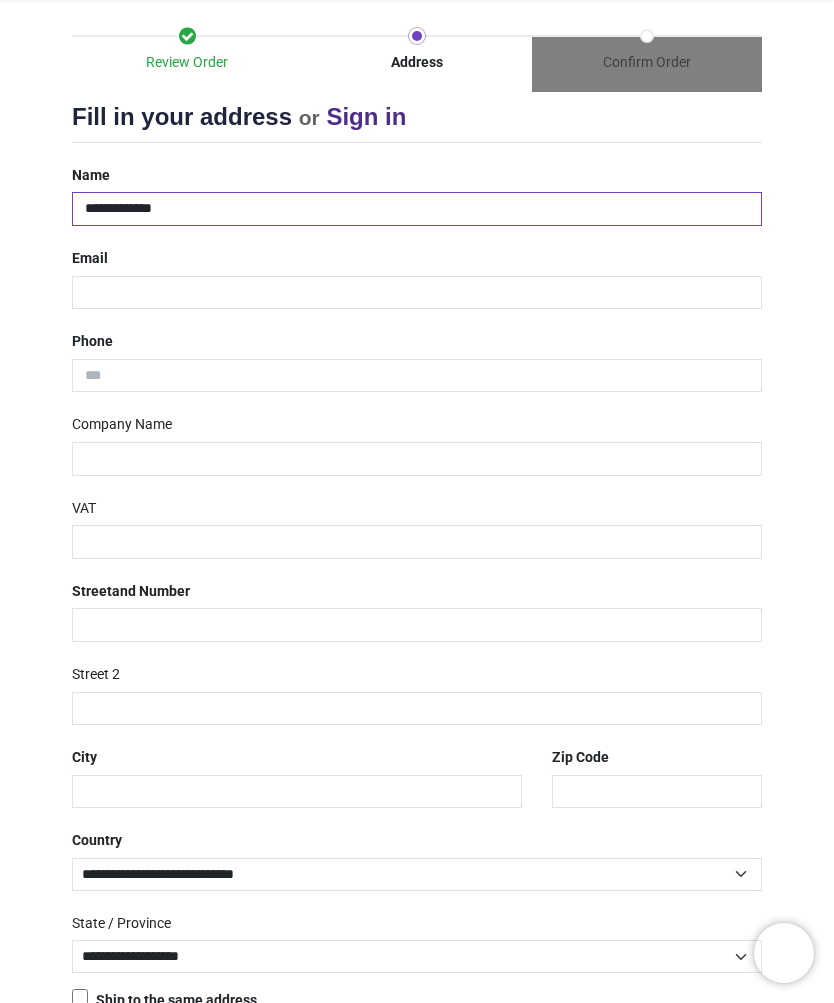 type on "**********" 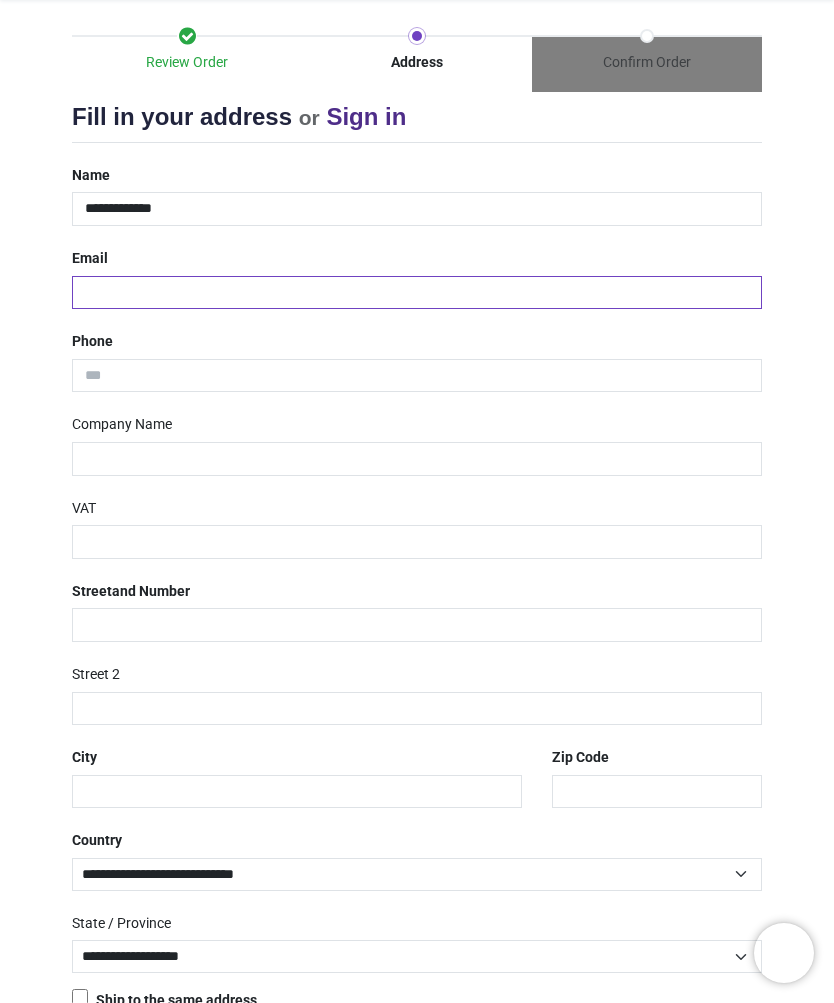 click at bounding box center [417, 293] 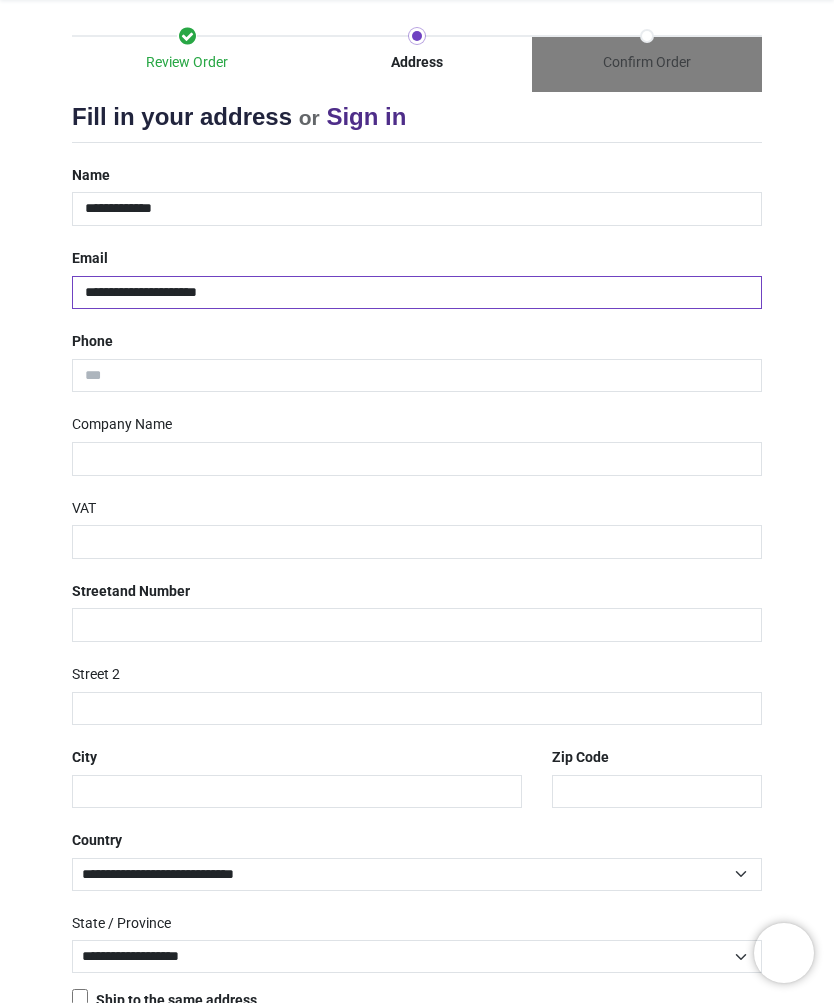type on "**********" 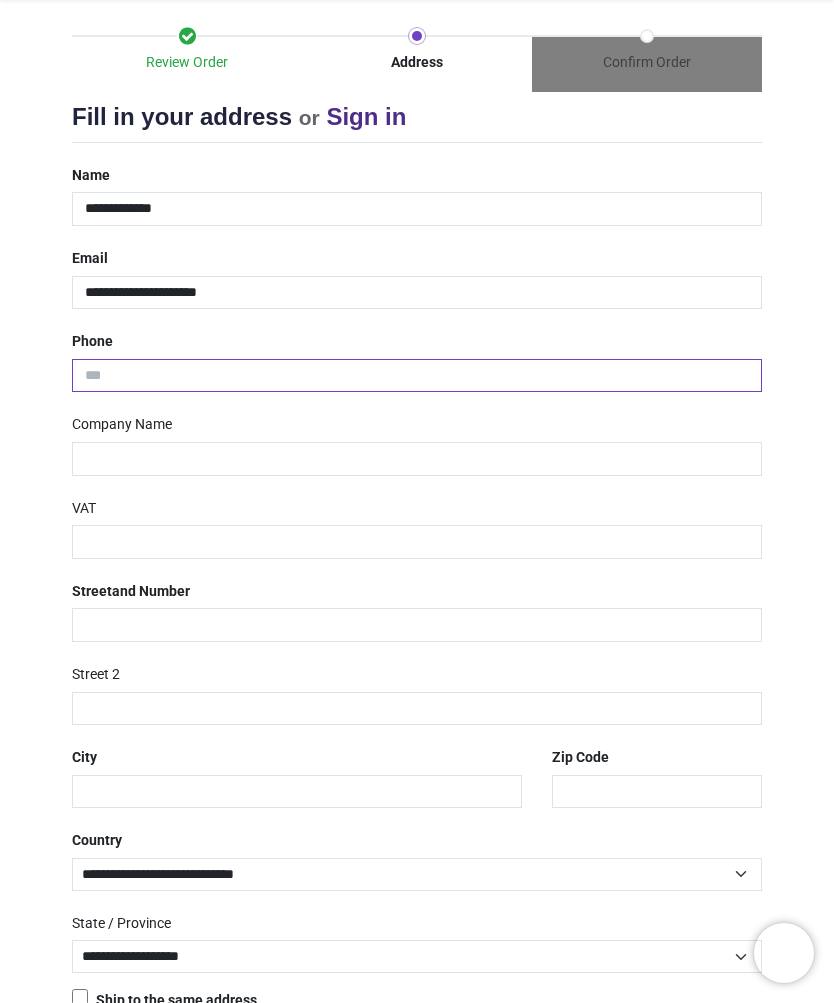 click at bounding box center [417, 376] 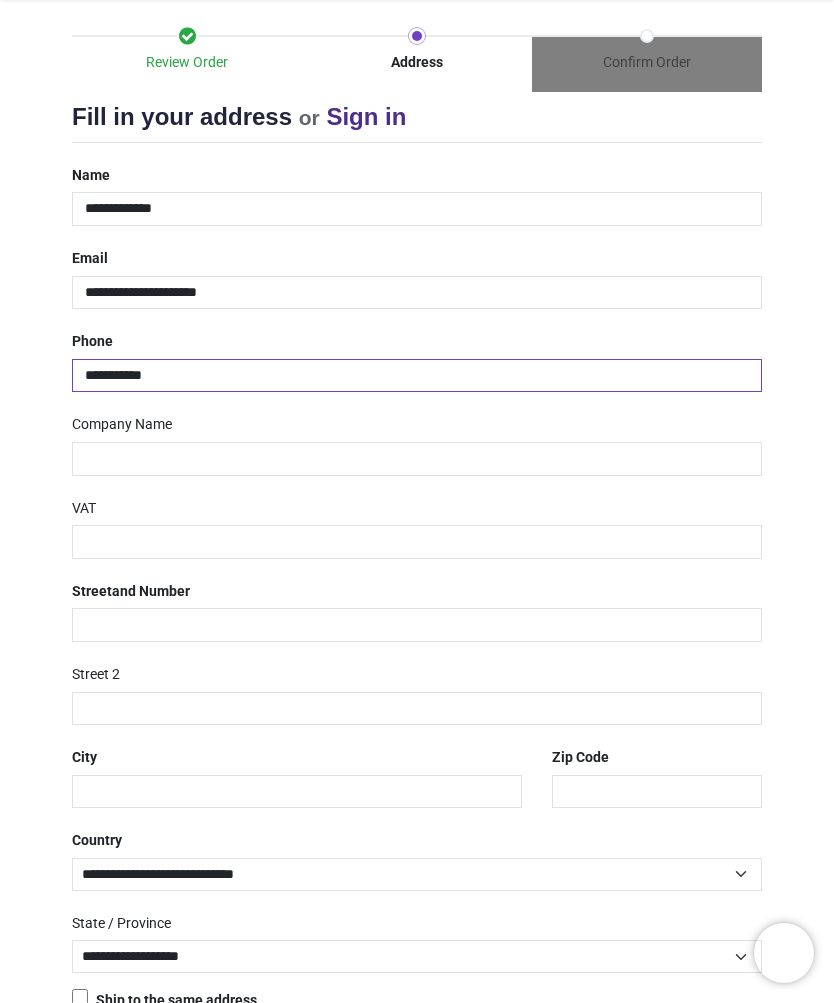 type on "**********" 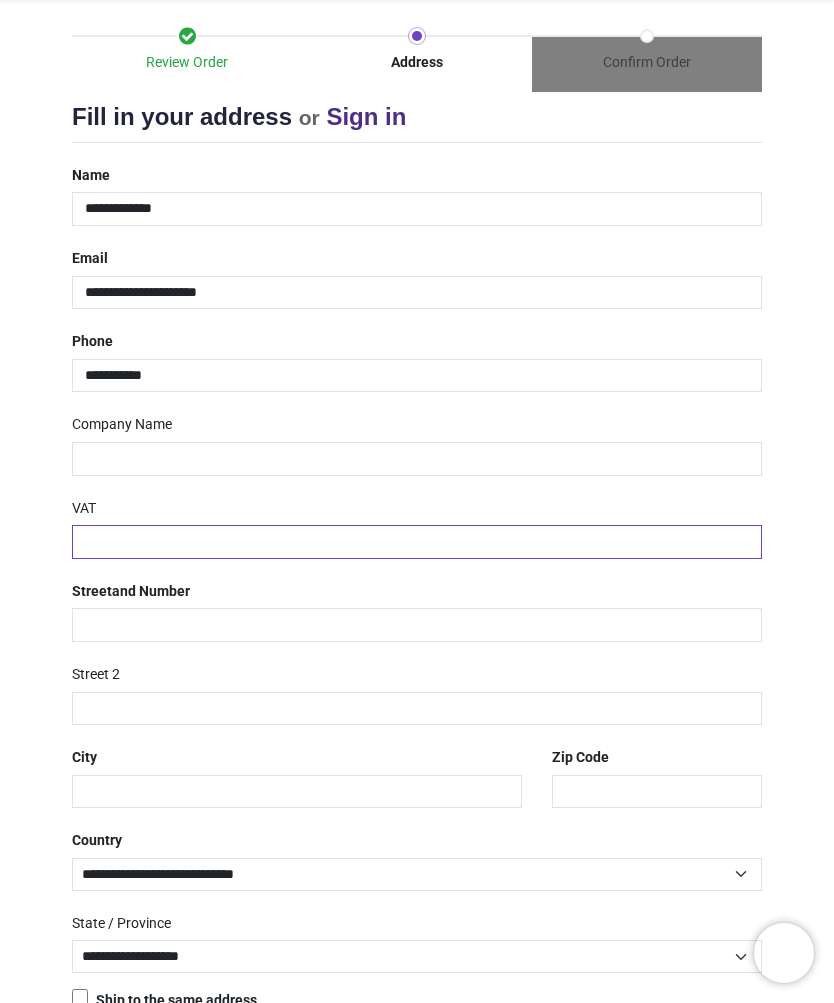 click at bounding box center [417, 542] 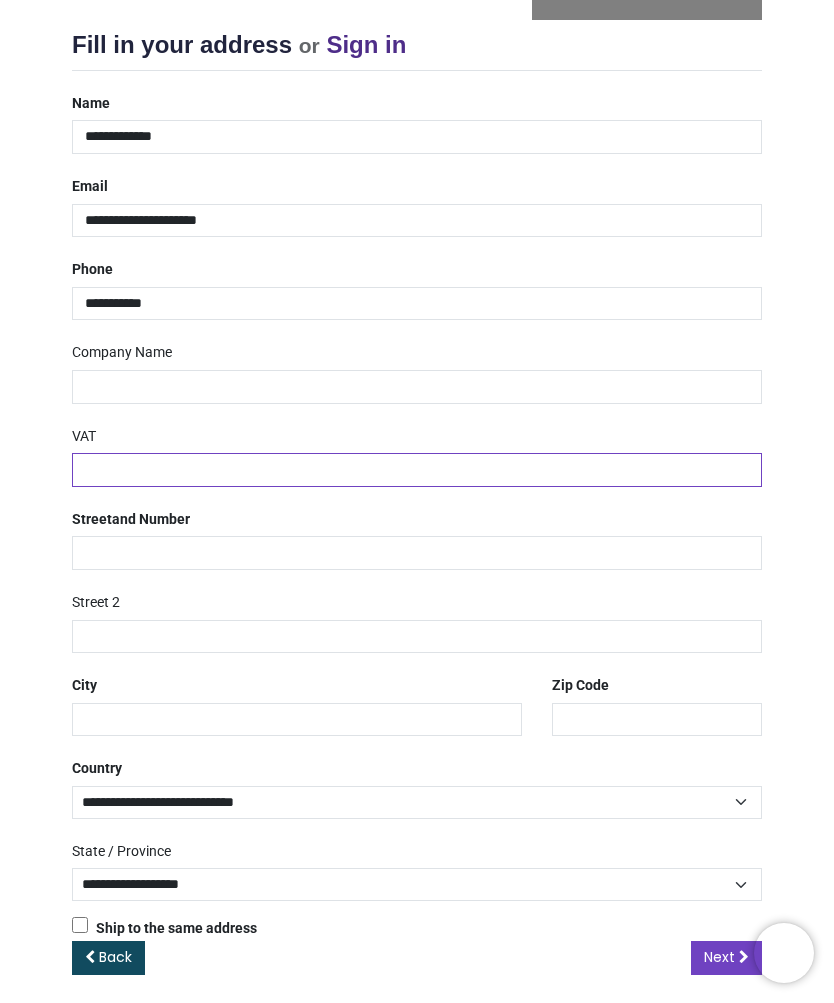scroll, scrollTop: 219, scrollLeft: 0, axis: vertical 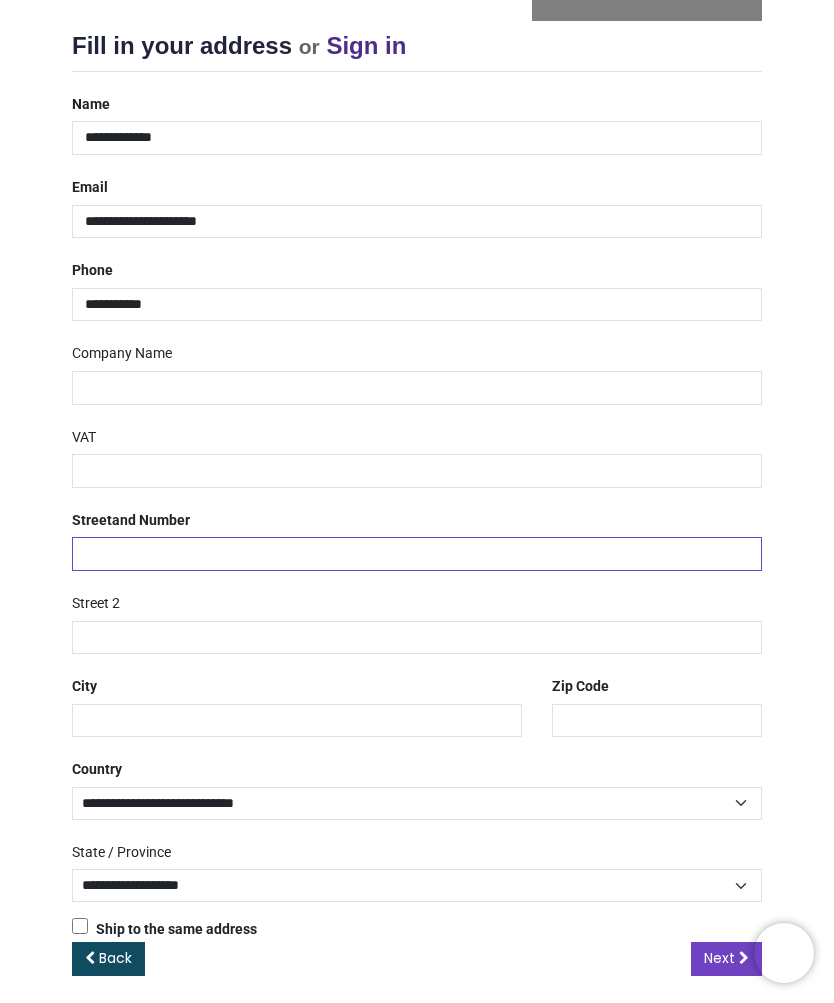 click at bounding box center [417, 554] 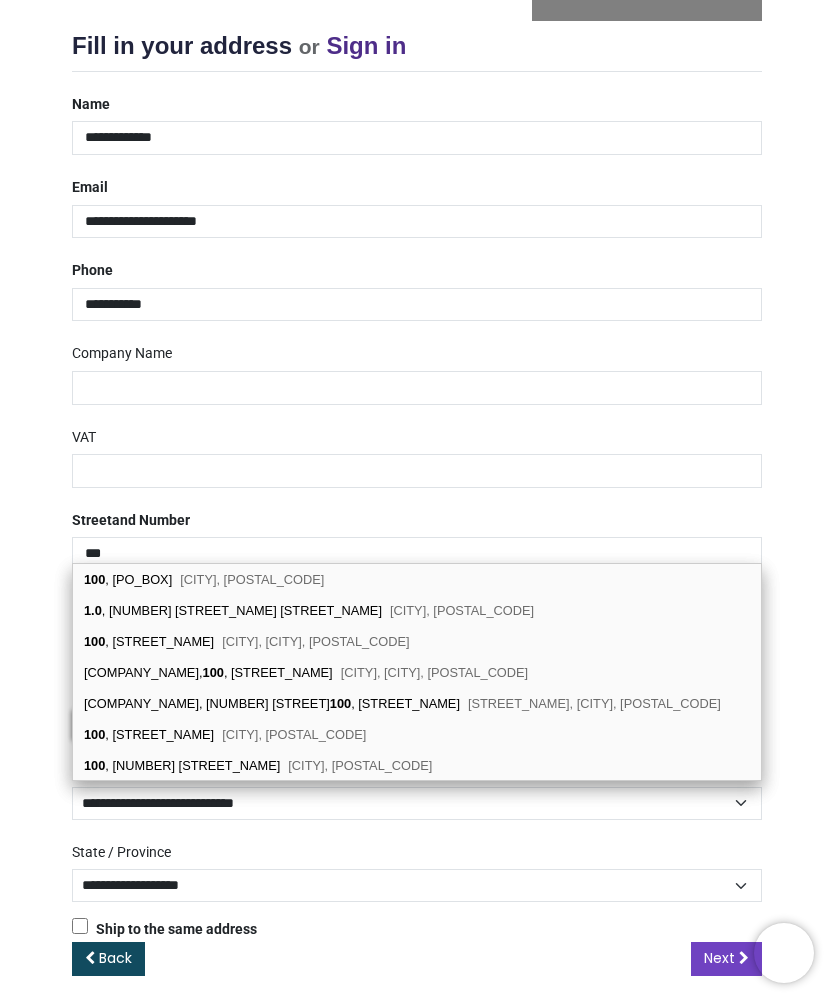 click on "Review Order
Address
Confirm Order
Your order:    £  13.98 Product Price" at bounding box center [417, 472] 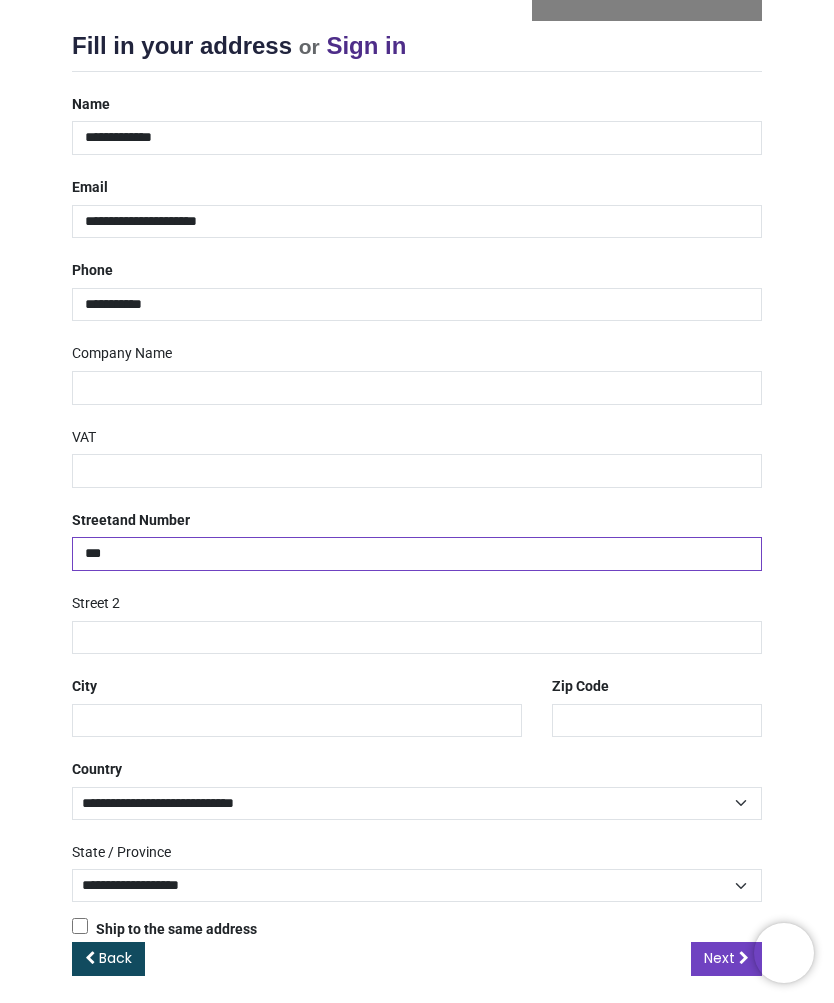 click on "***" at bounding box center (417, 554) 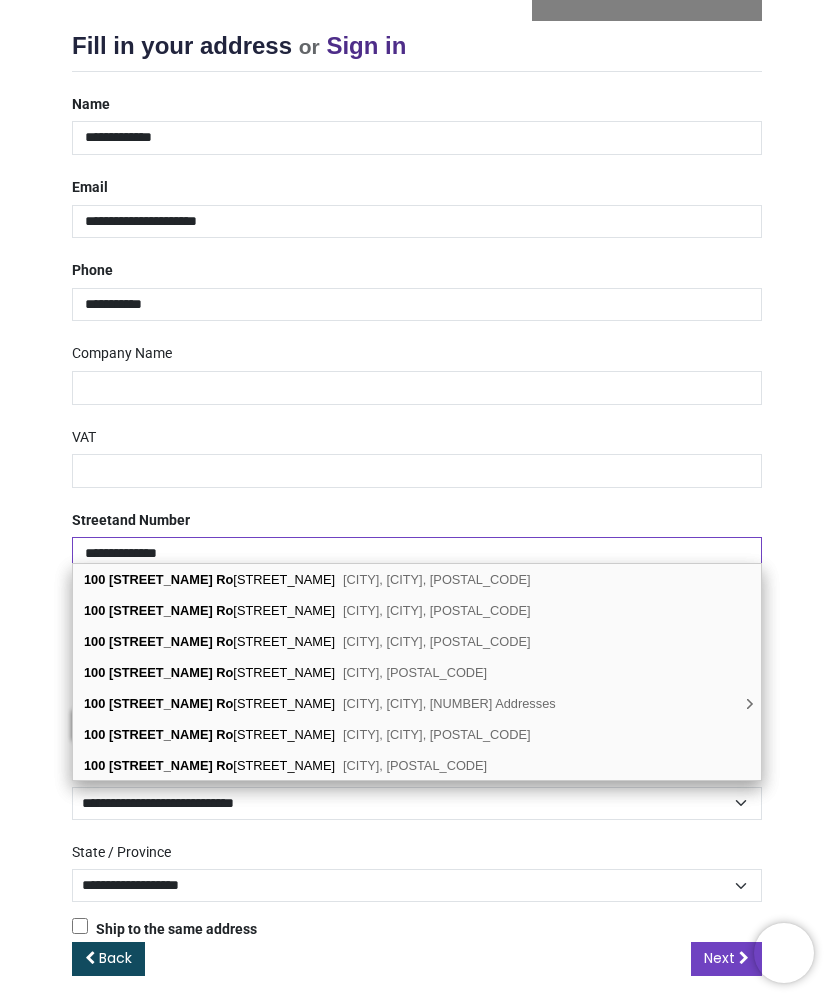 type on "**********" 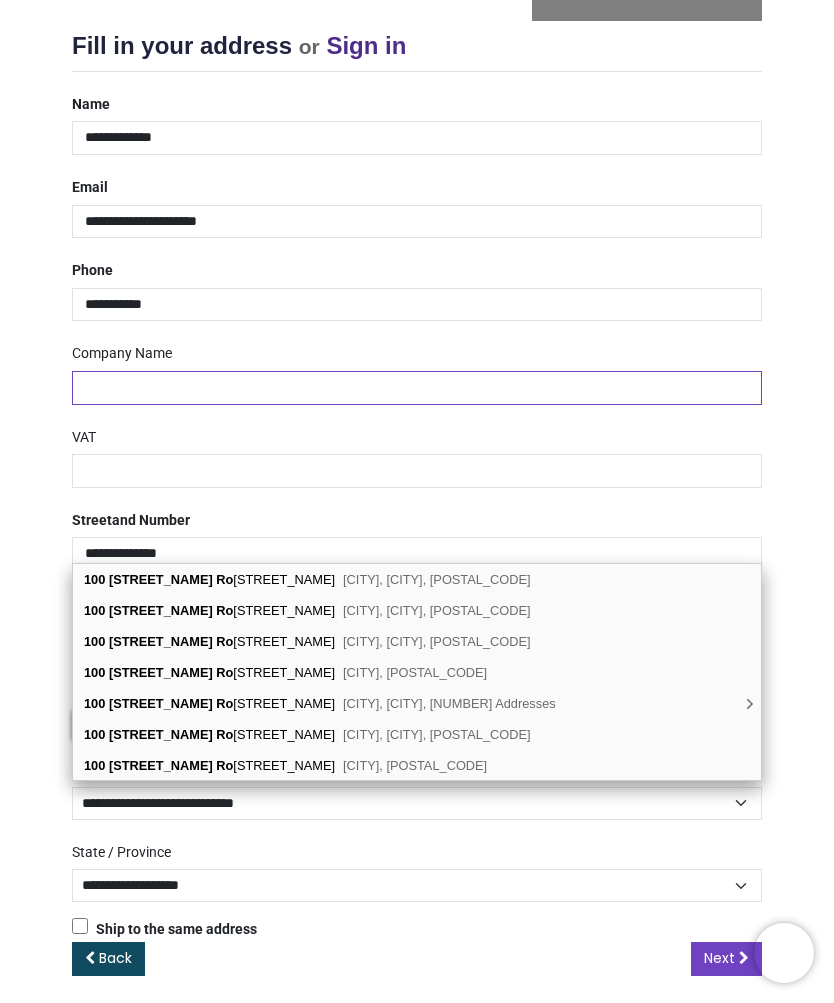 click at bounding box center [417, 388] 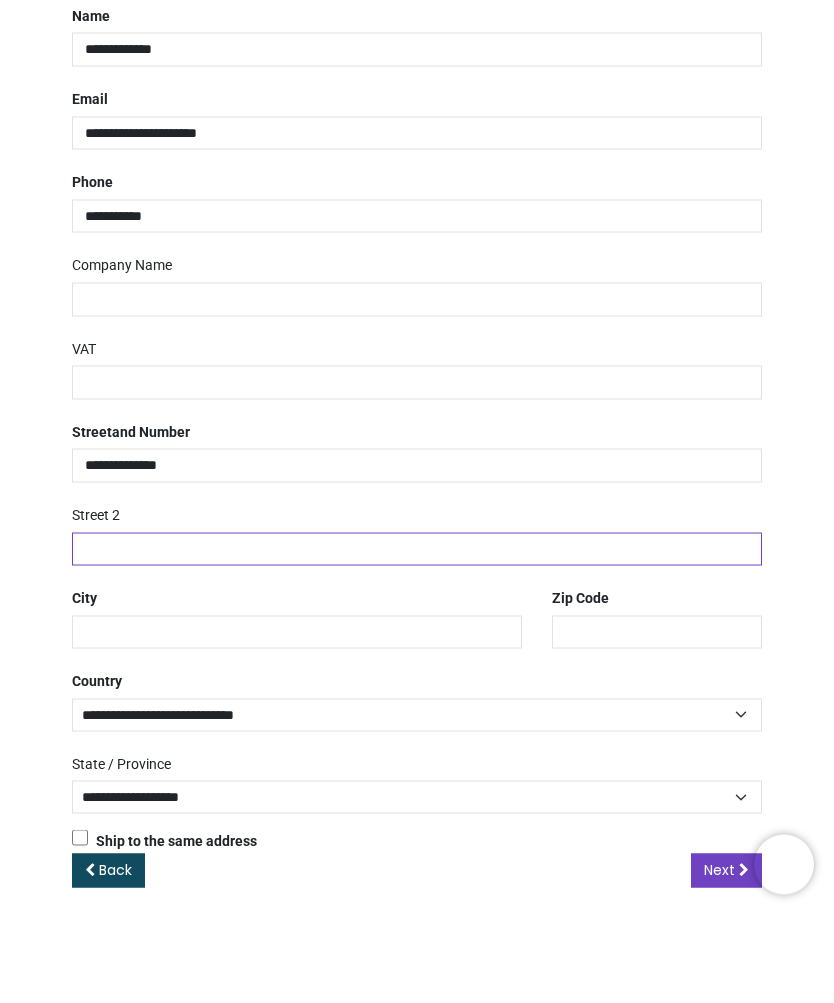 click at bounding box center [417, 638] 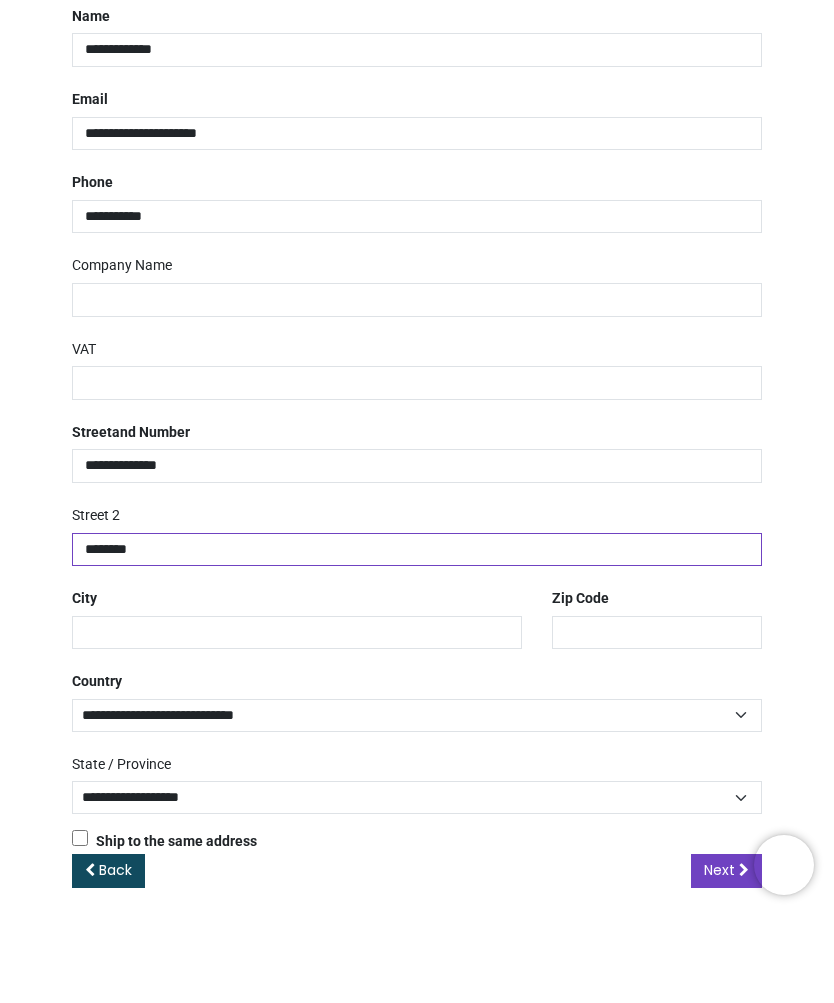 type on "********" 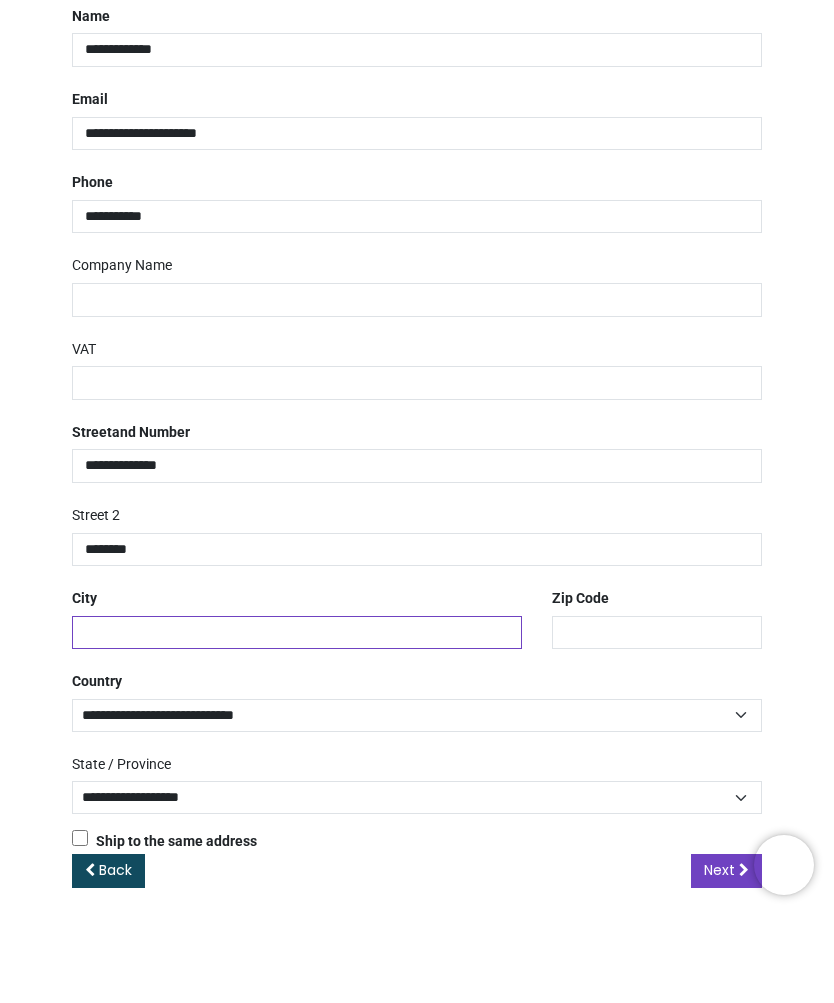 click at bounding box center (297, 721) 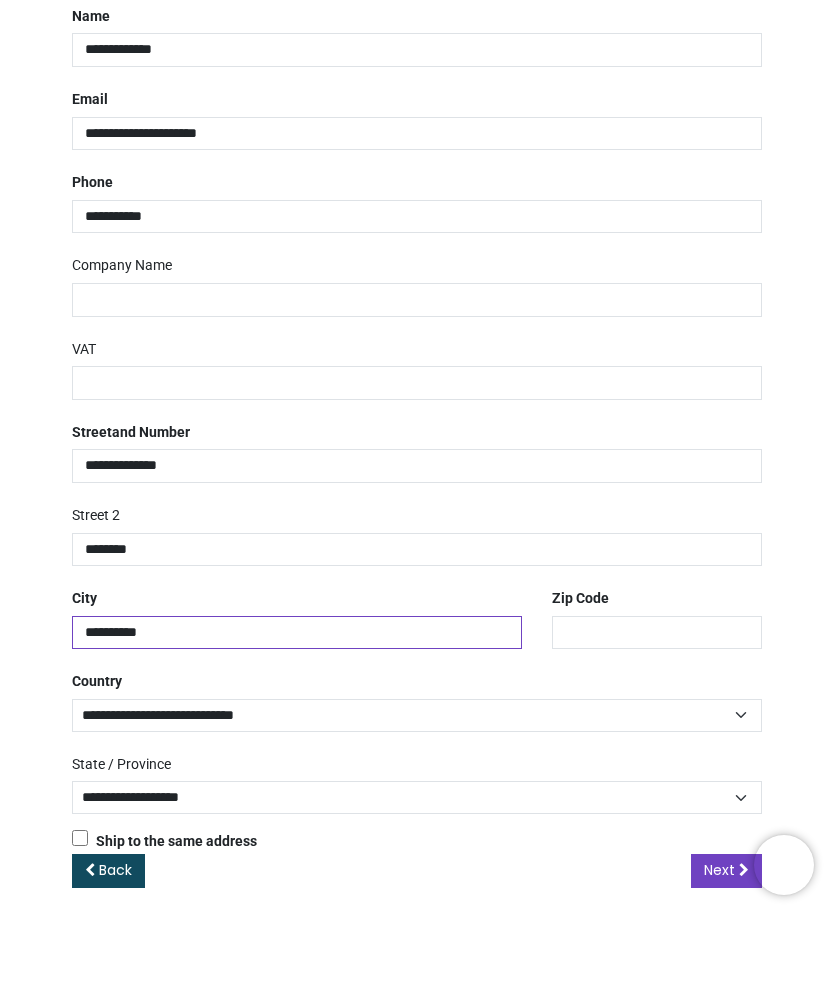 type on "*********" 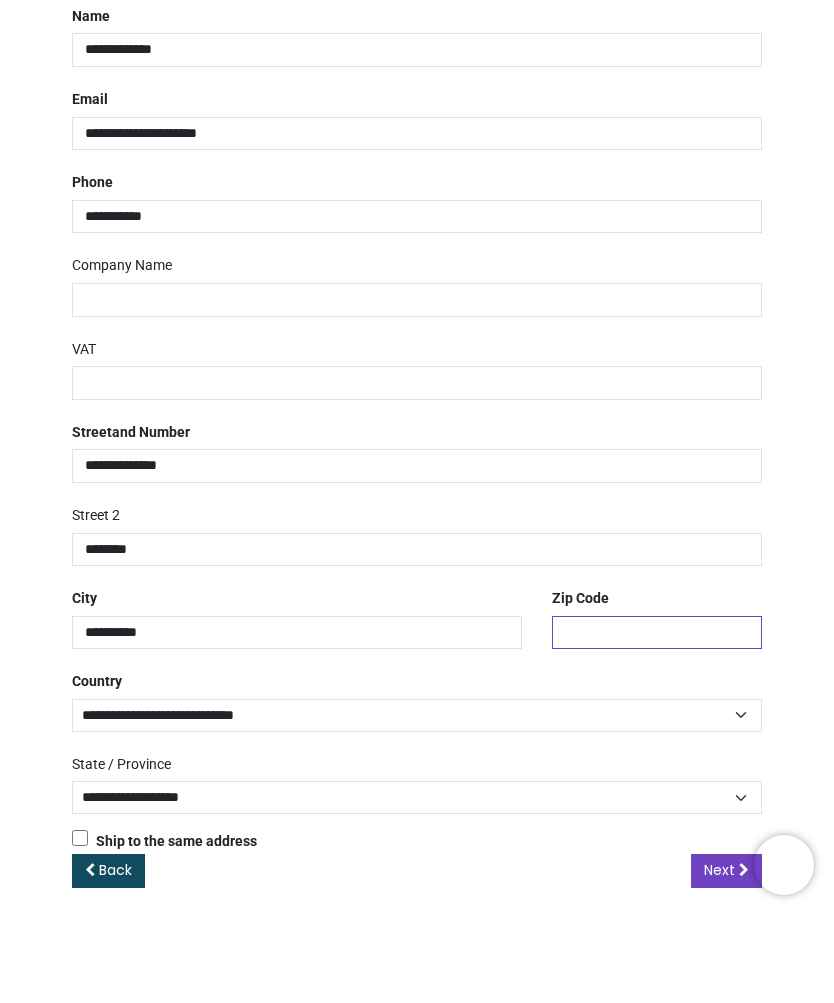 click at bounding box center (657, 721) 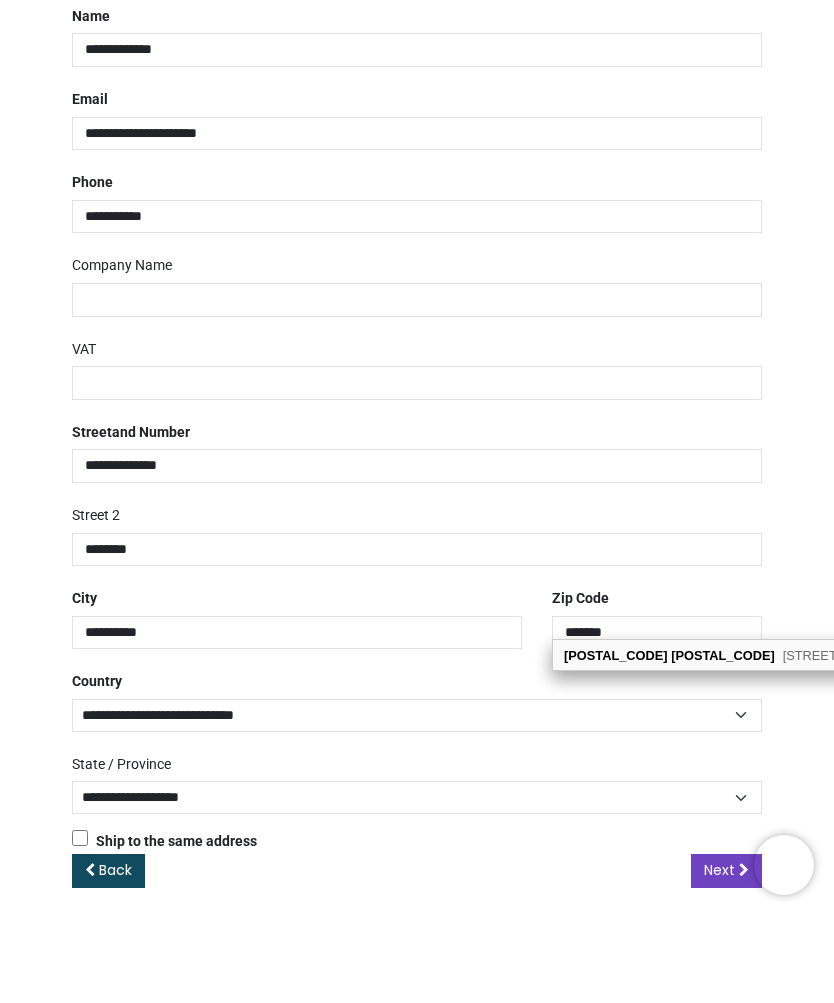 click on "South Road, Feltham - 24 Addresses" at bounding box center (924, 743) 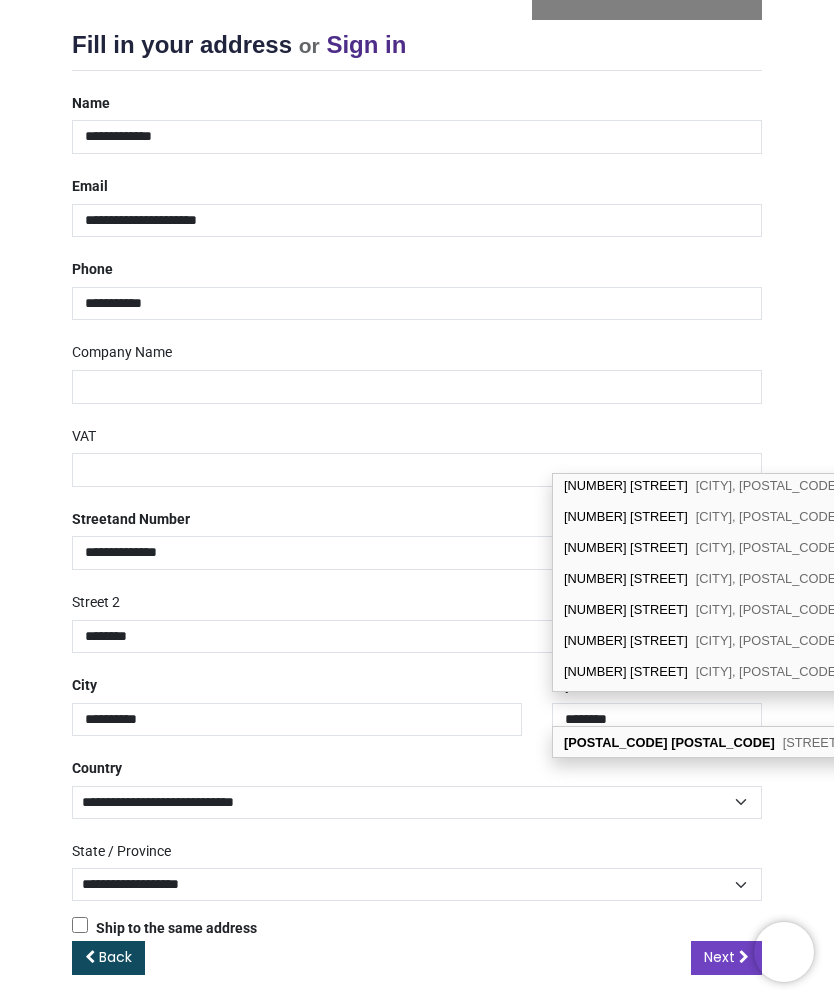 scroll, scrollTop: 416, scrollLeft: 0, axis: vertical 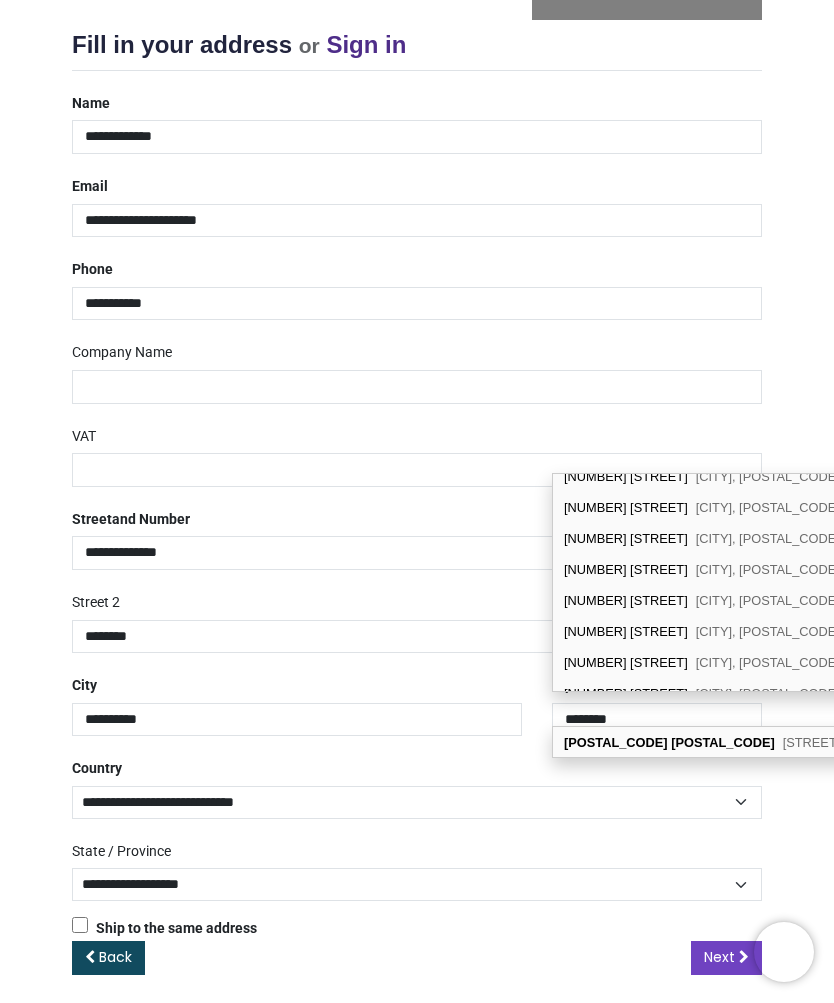 click on "100 South Road Feltham, TW13 6UF" at bounding box center (708, 601) 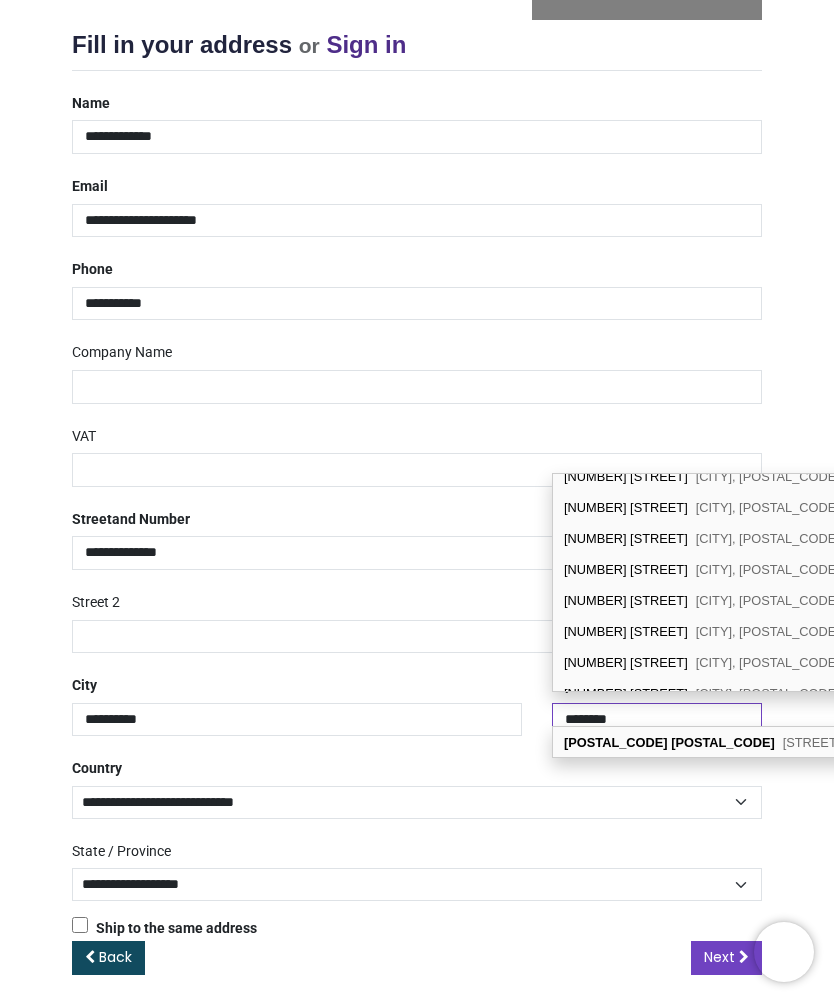 select on "***" 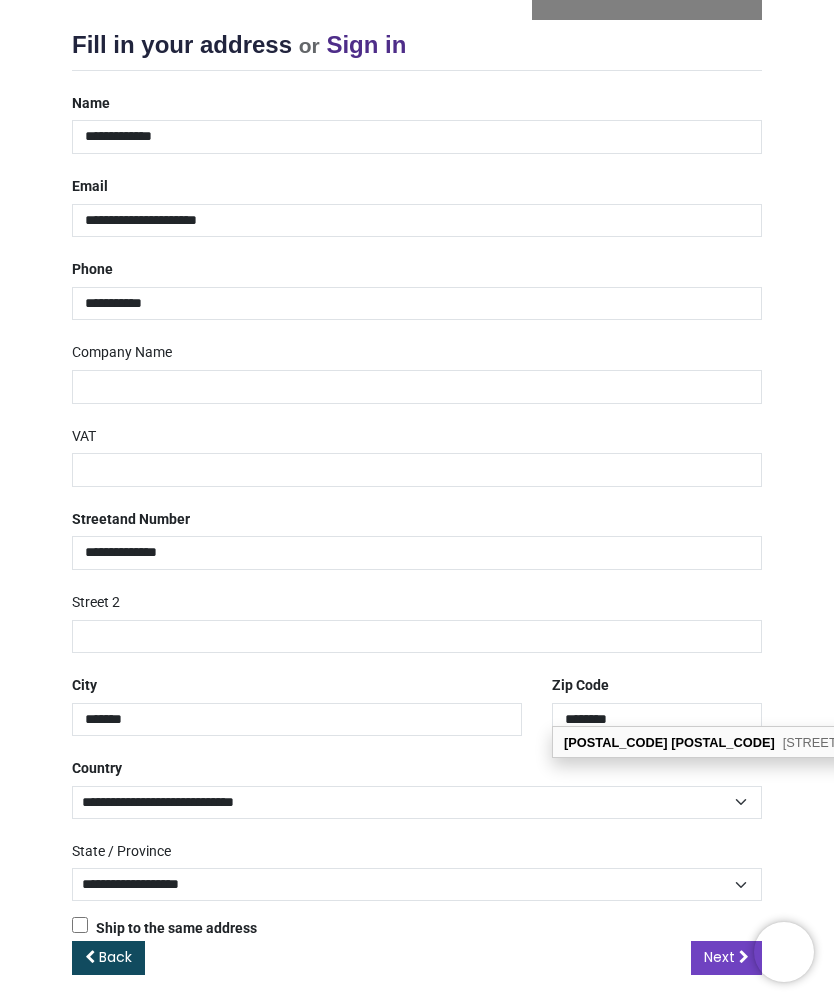 click on "Review Order
Address
Confirm Order
Your order:    £  13.98 Product Price" at bounding box center [417, 472] 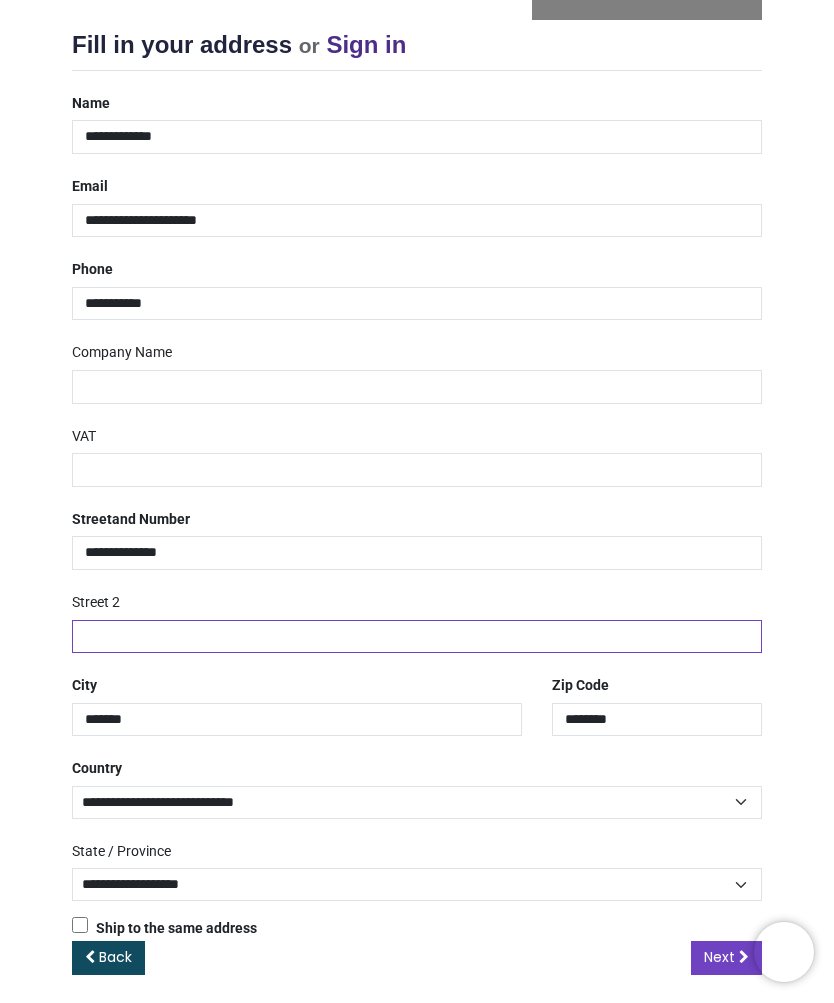 click at bounding box center (417, 638) 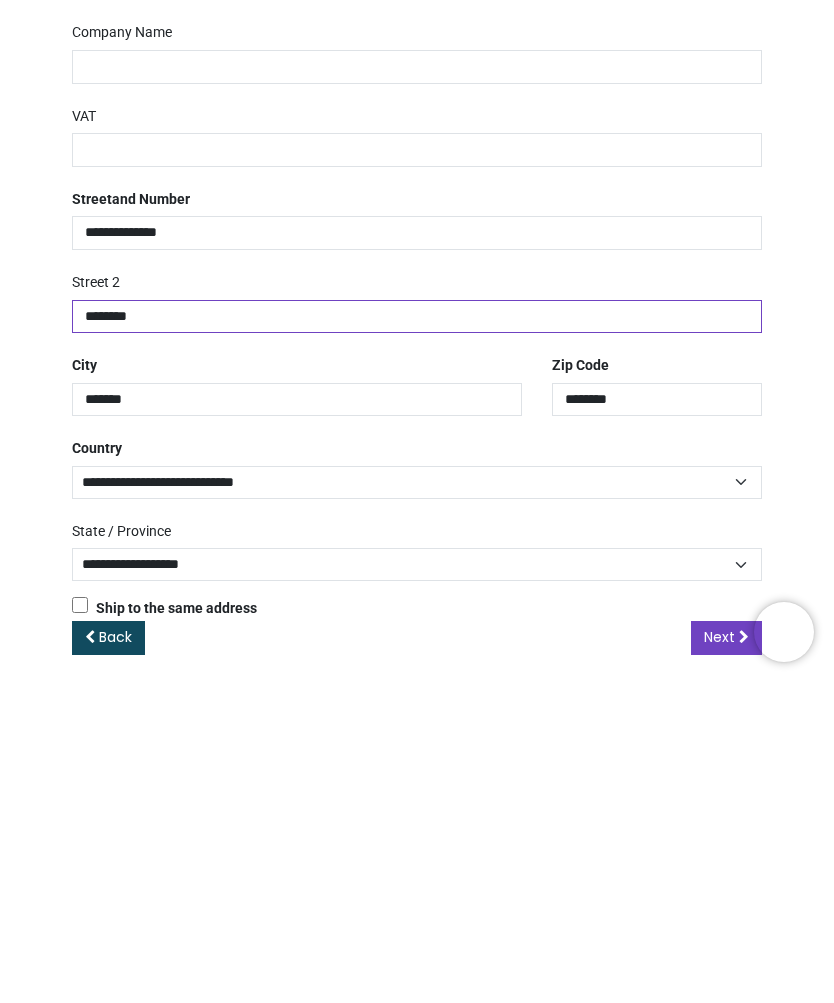 type on "********" 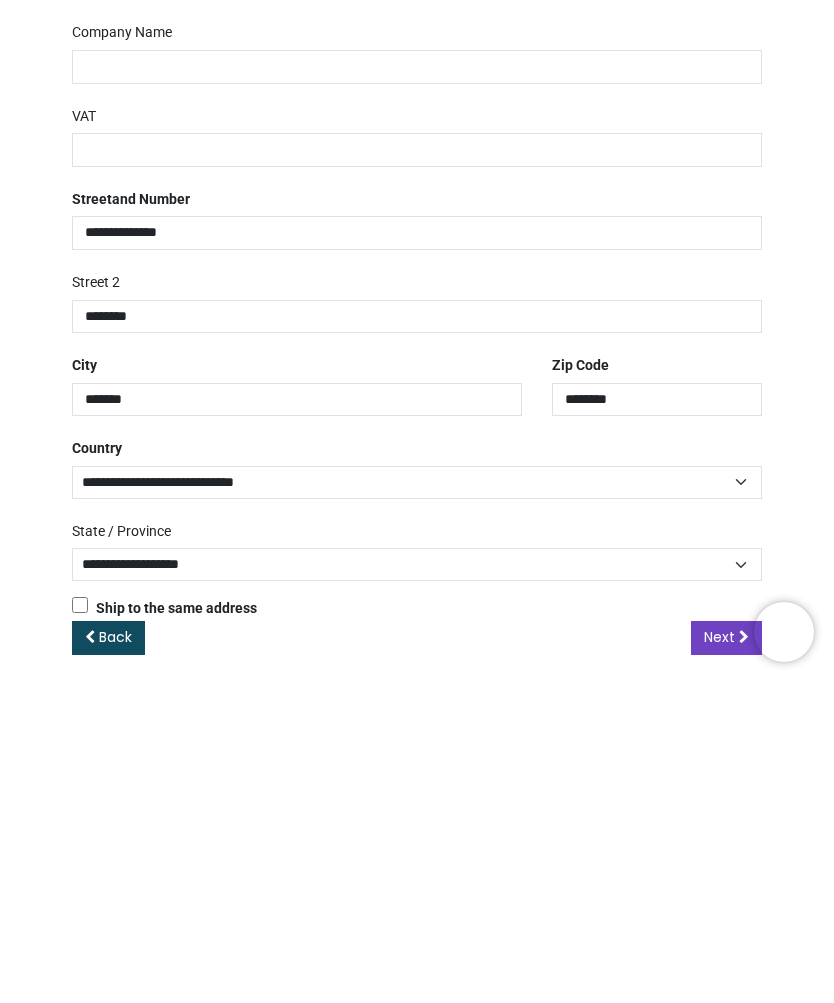 click on "Next" at bounding box center (719, 958) 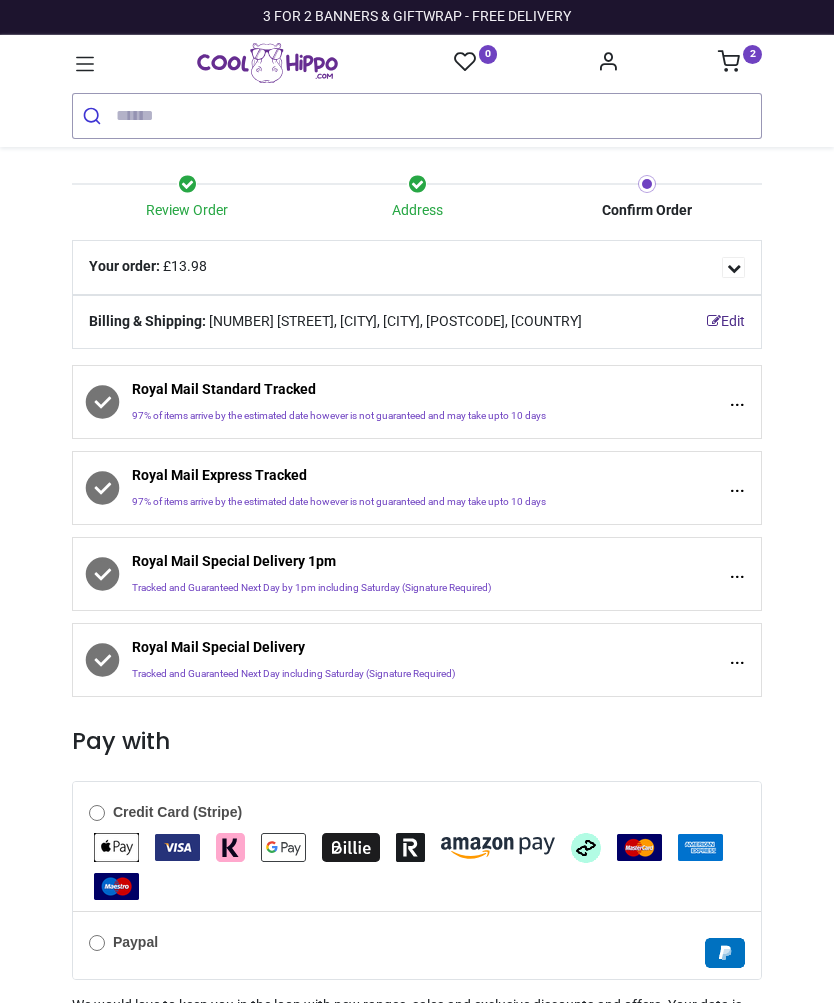 scroll, scrollTop: 0, scrollLeft: 0, axis: both 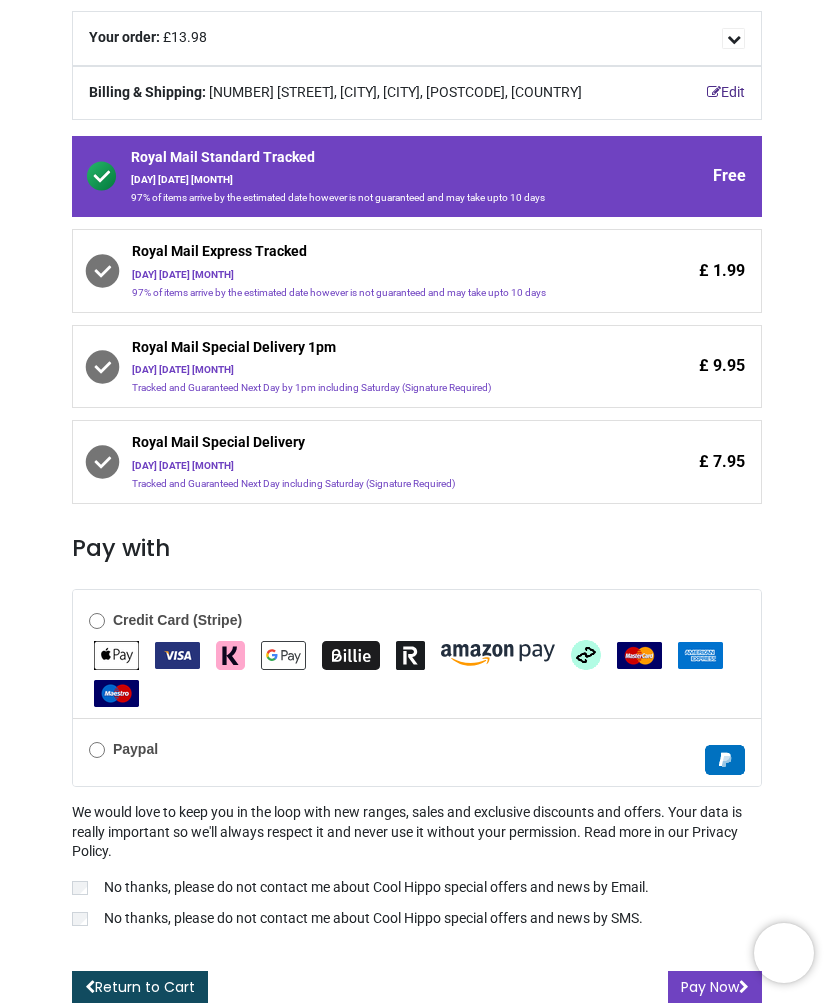 click on "Pay Now" at bounding box center [715, 988] 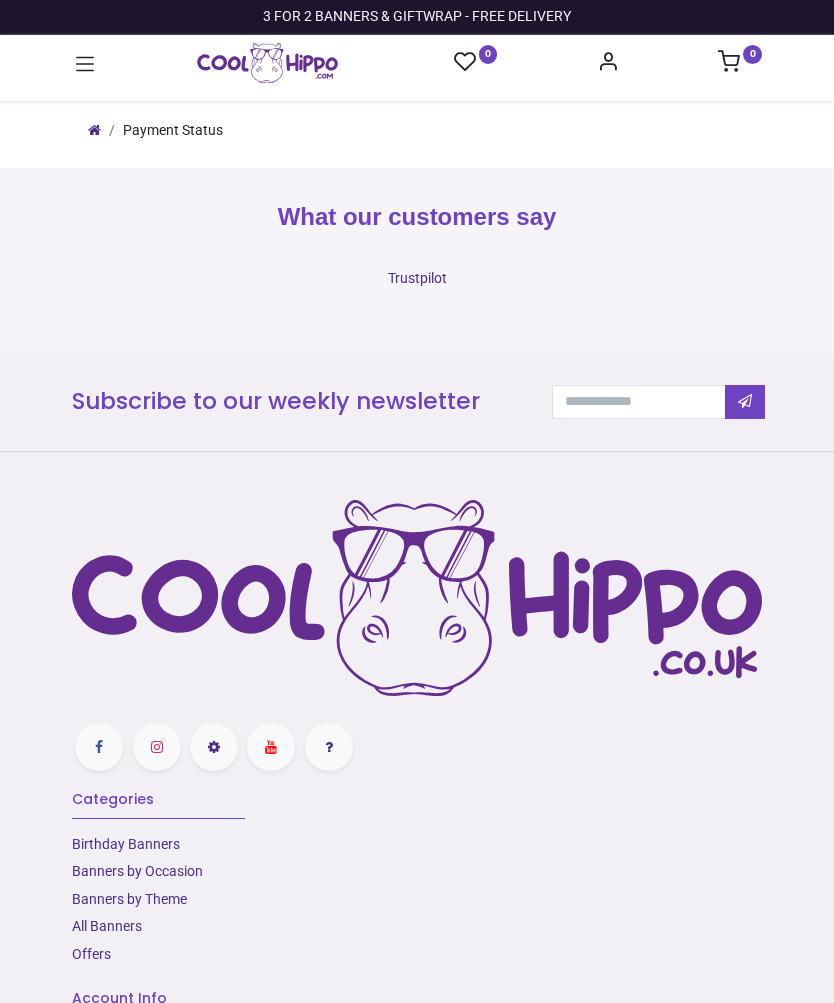 scroll, scrollTop: 0, scrollLeft: 0, axis: both 